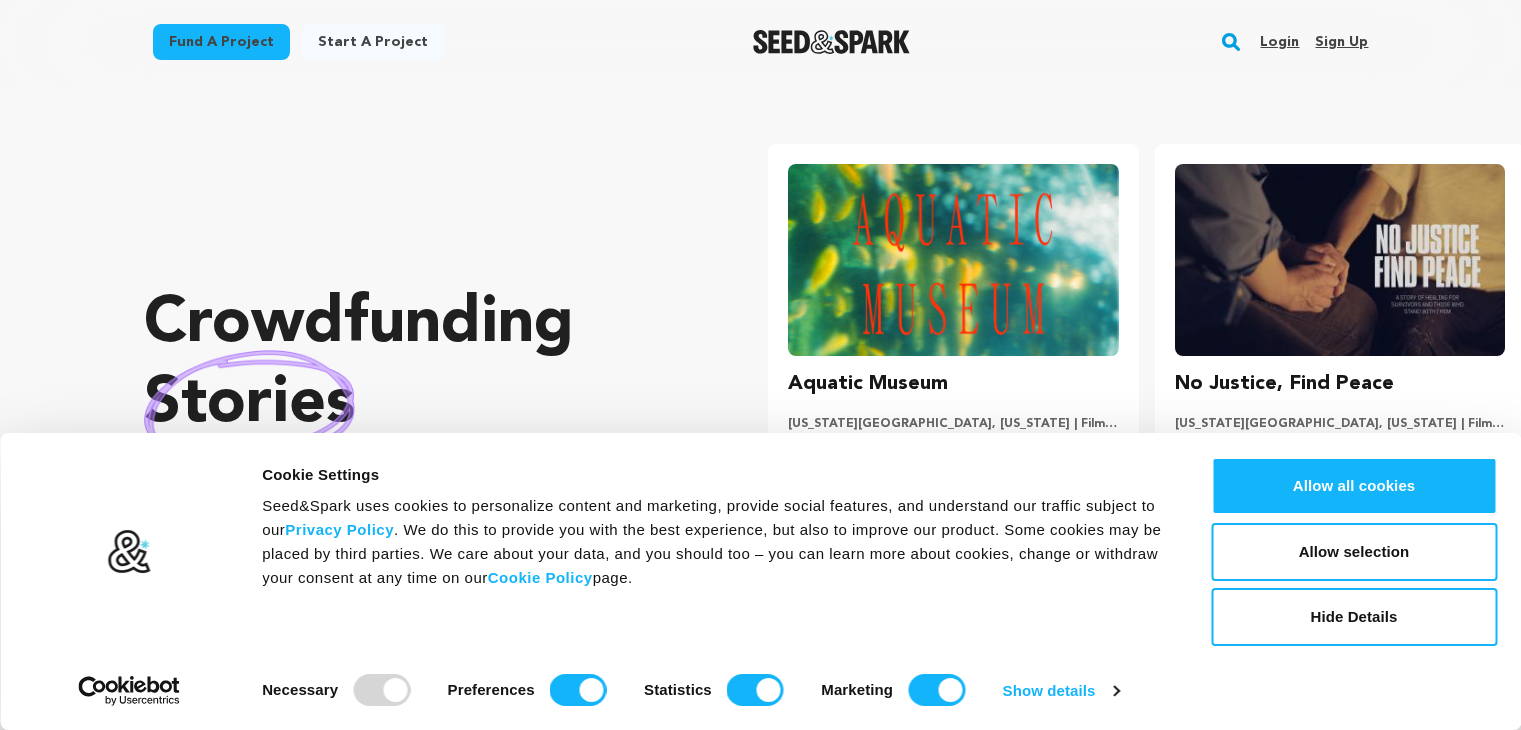 scroll, scrollTop: 0, scrollLeft: 0, axis: both 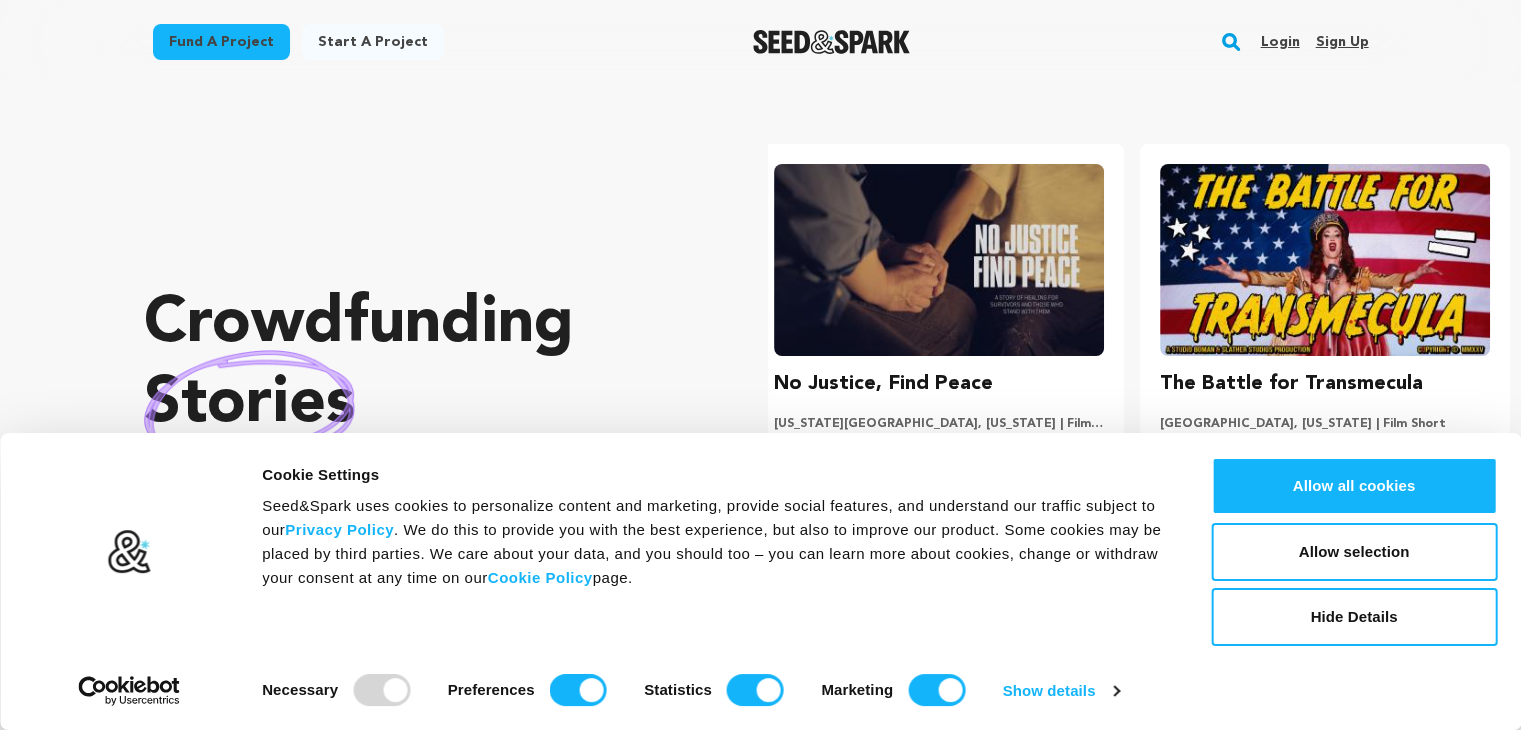 click on "Crowdfunding
stories
that  matter ." at bounding box center [416, 405] 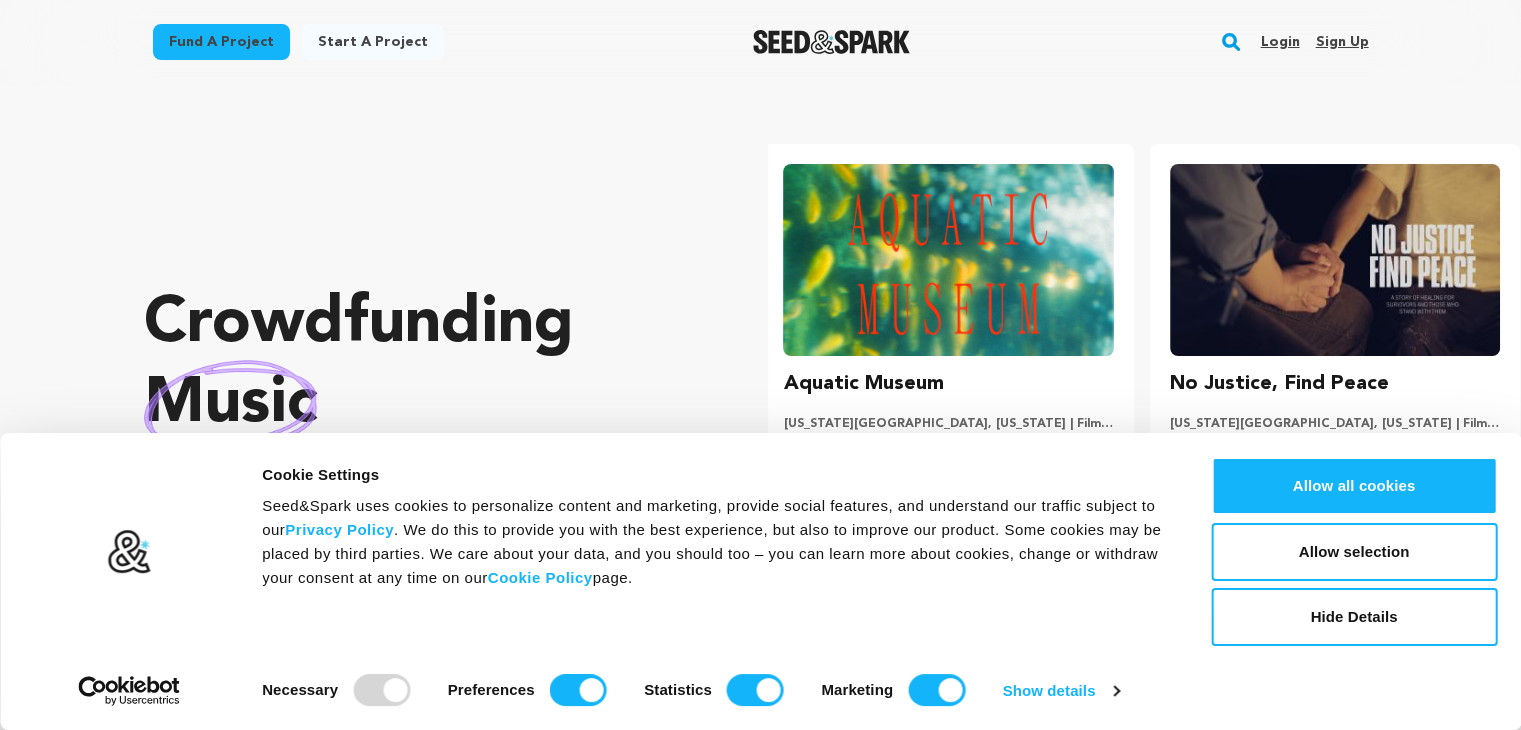 scroll, scrollTop: 0, scrollLeft: 0, axis: both 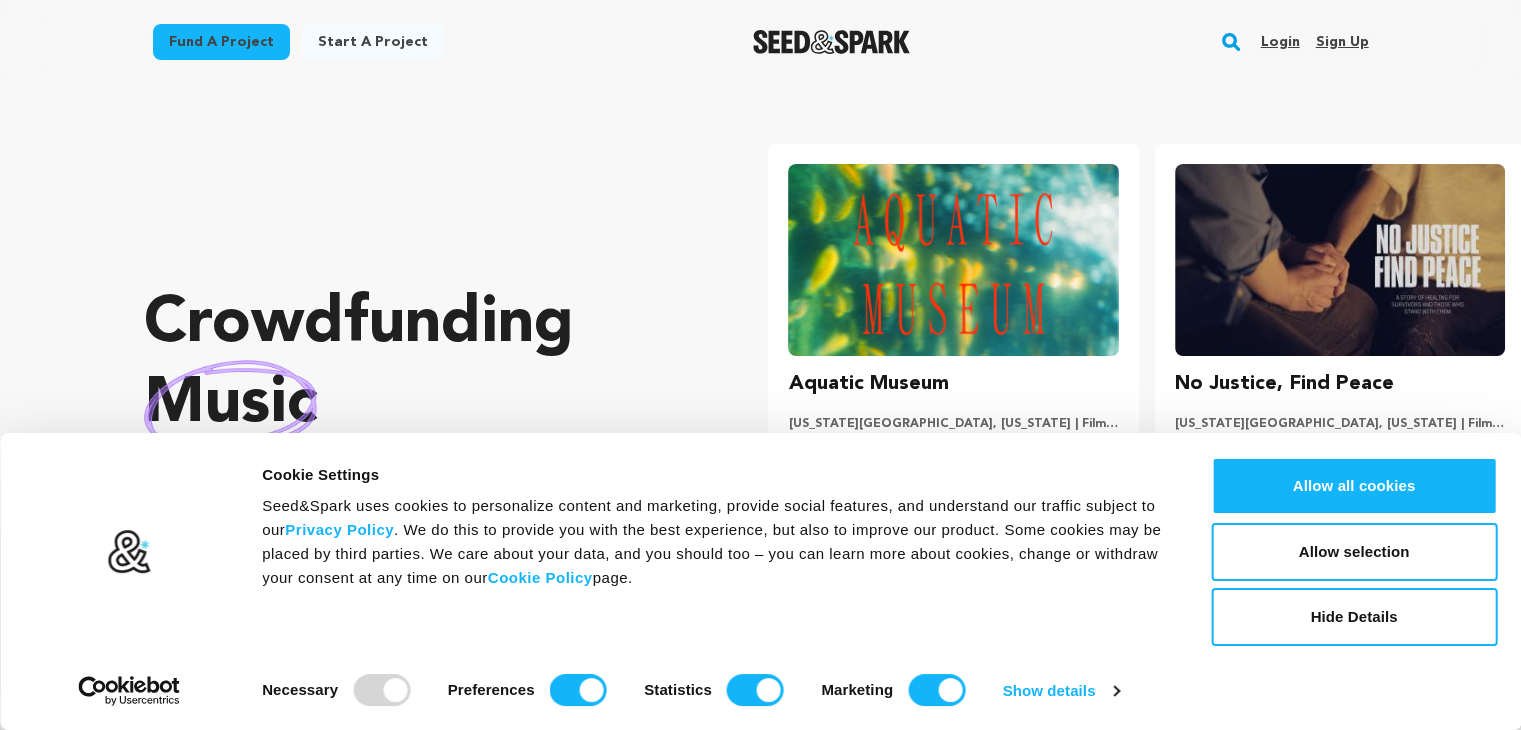 click on "Sign up" at bounding box center [1341, 42] 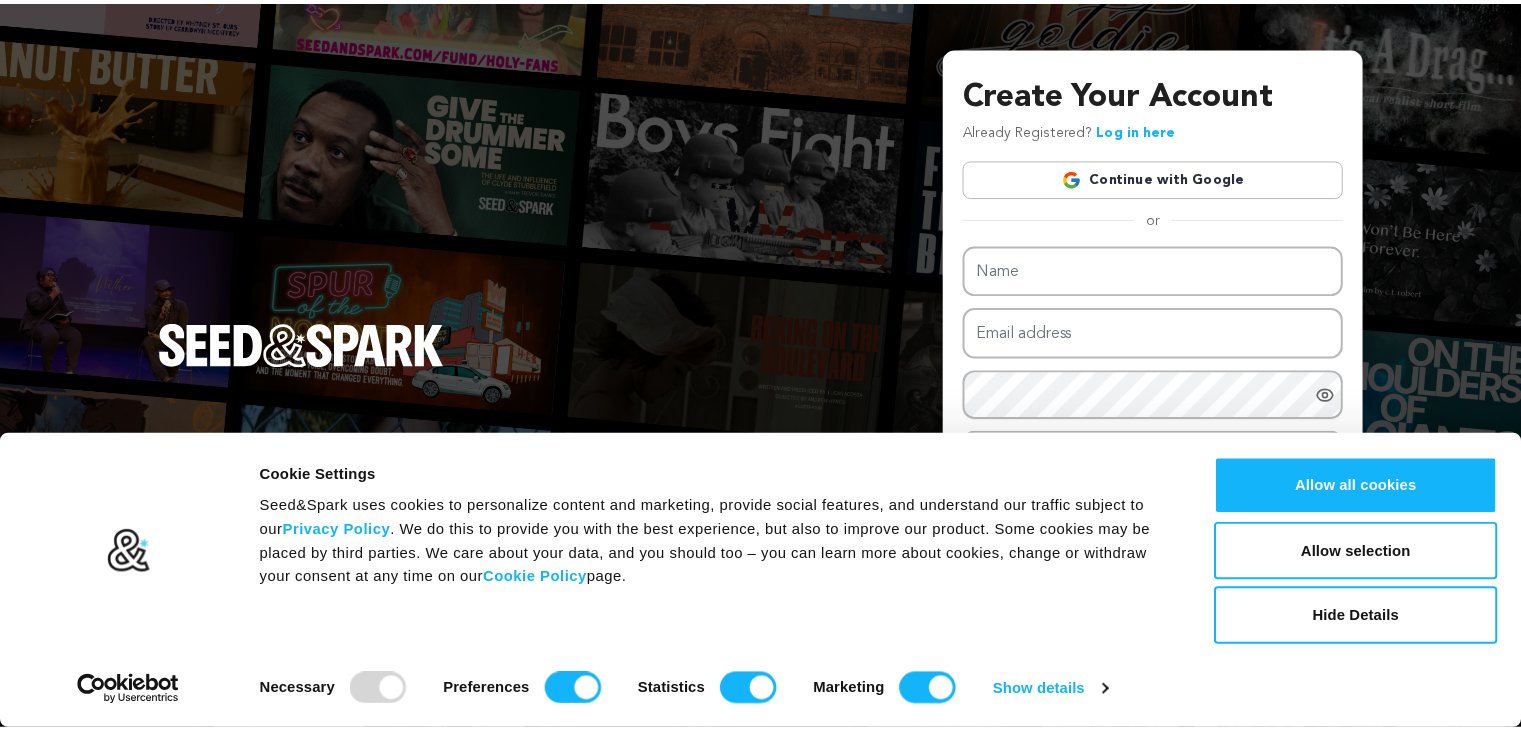 scroll, scrollTop: 0, scrollLeft: 0, axis: both 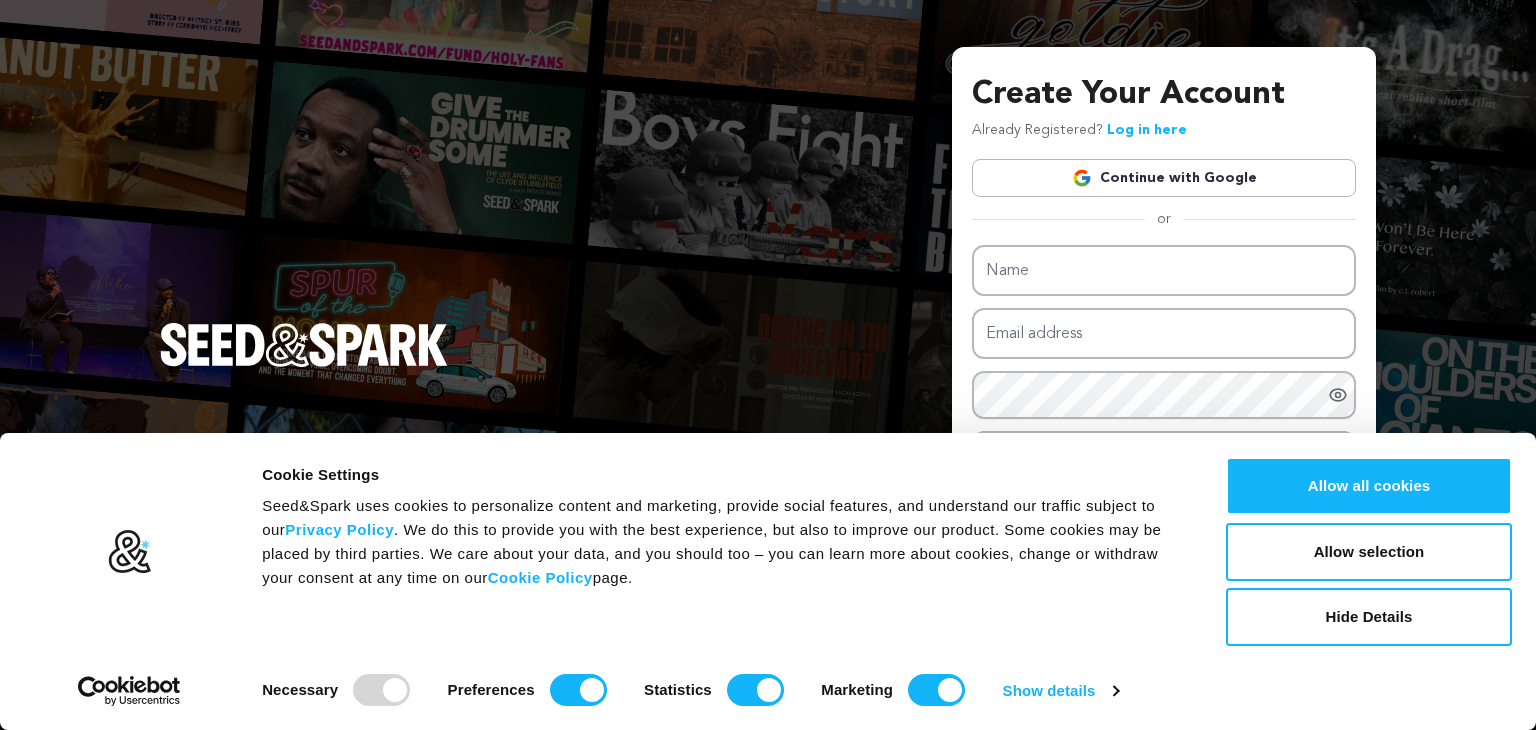click at bounding box center [1521, 715] 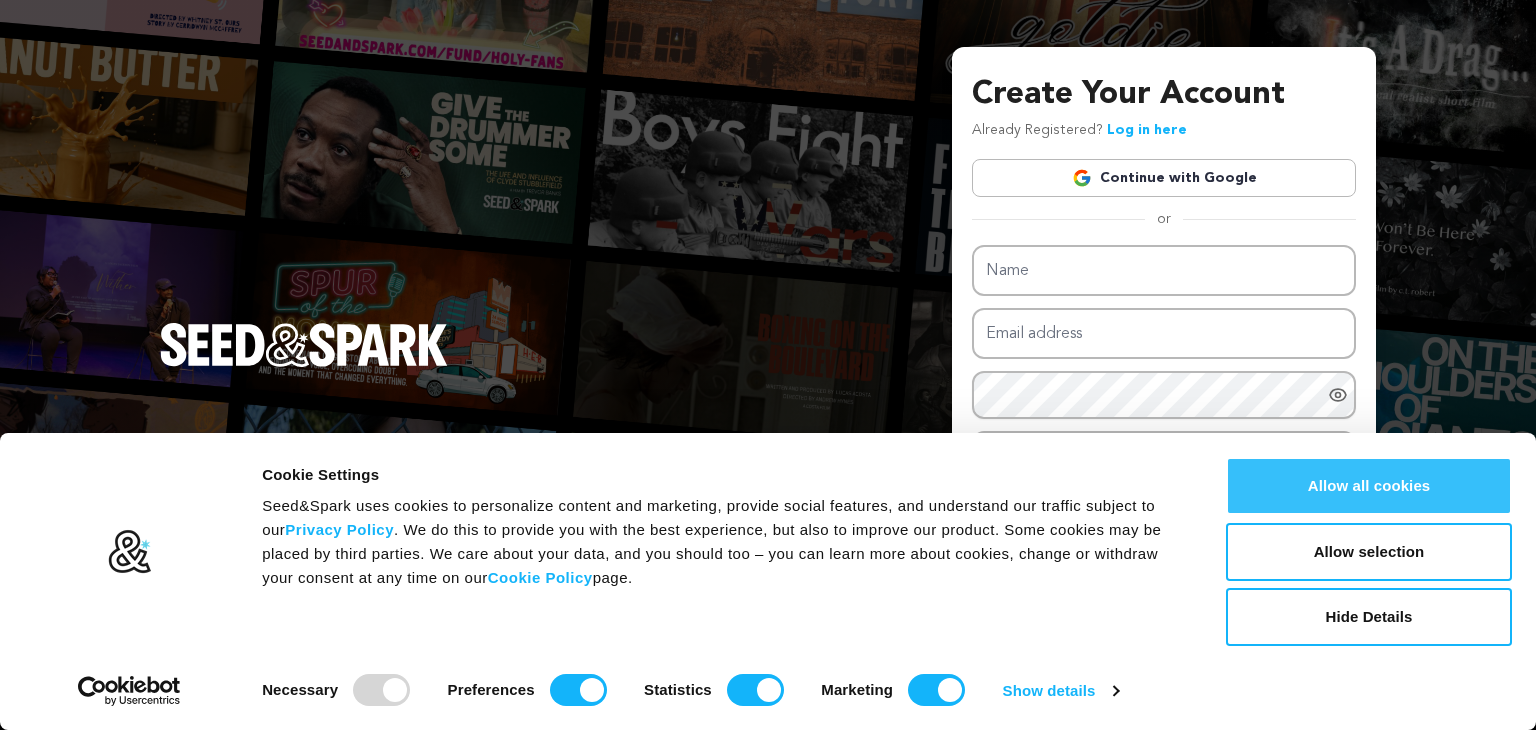 click on "Allow all cookies" at bounding box center (1369, 486) 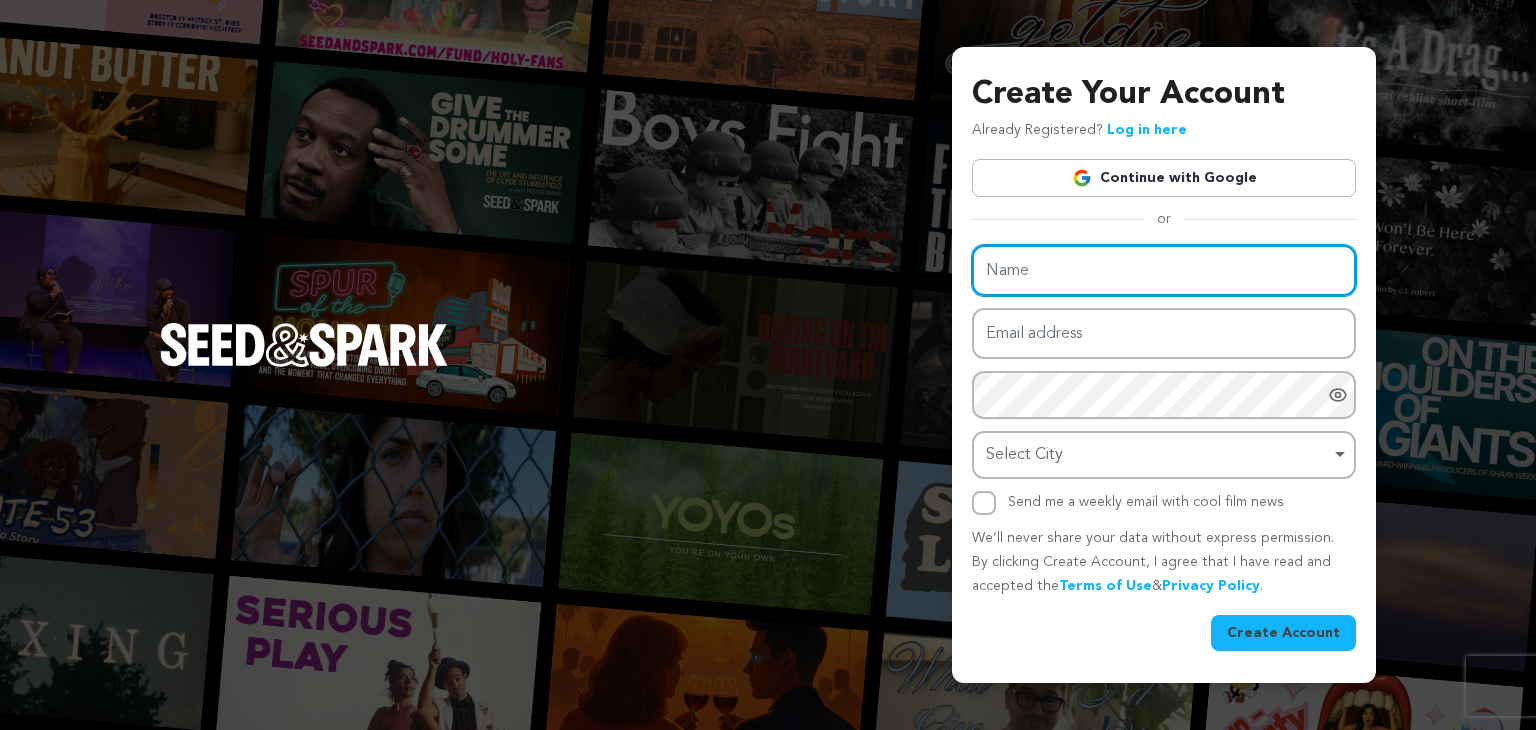 click on "Name" at bounding box center (1164, 270) 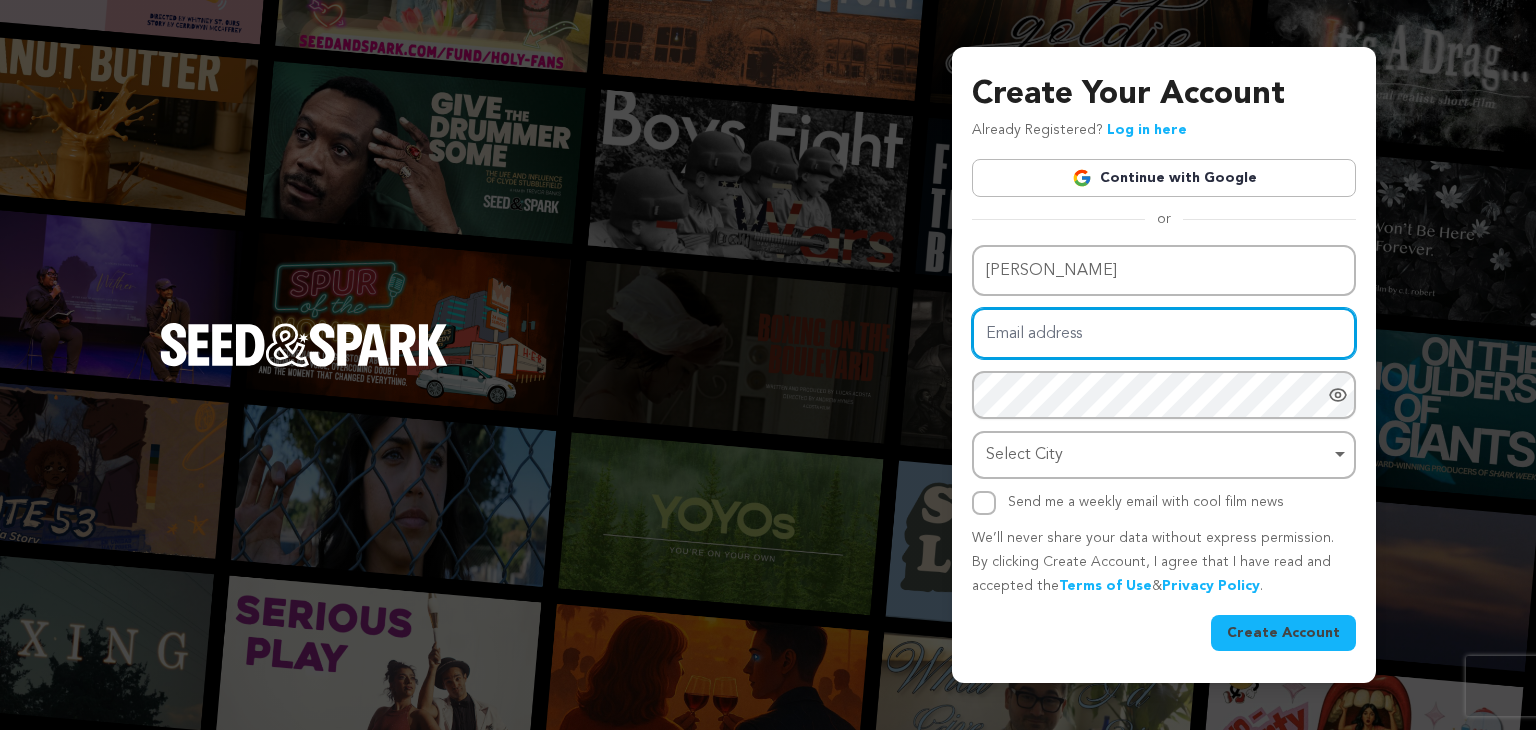 click on "Email address" at bounding box center (1164, 333) 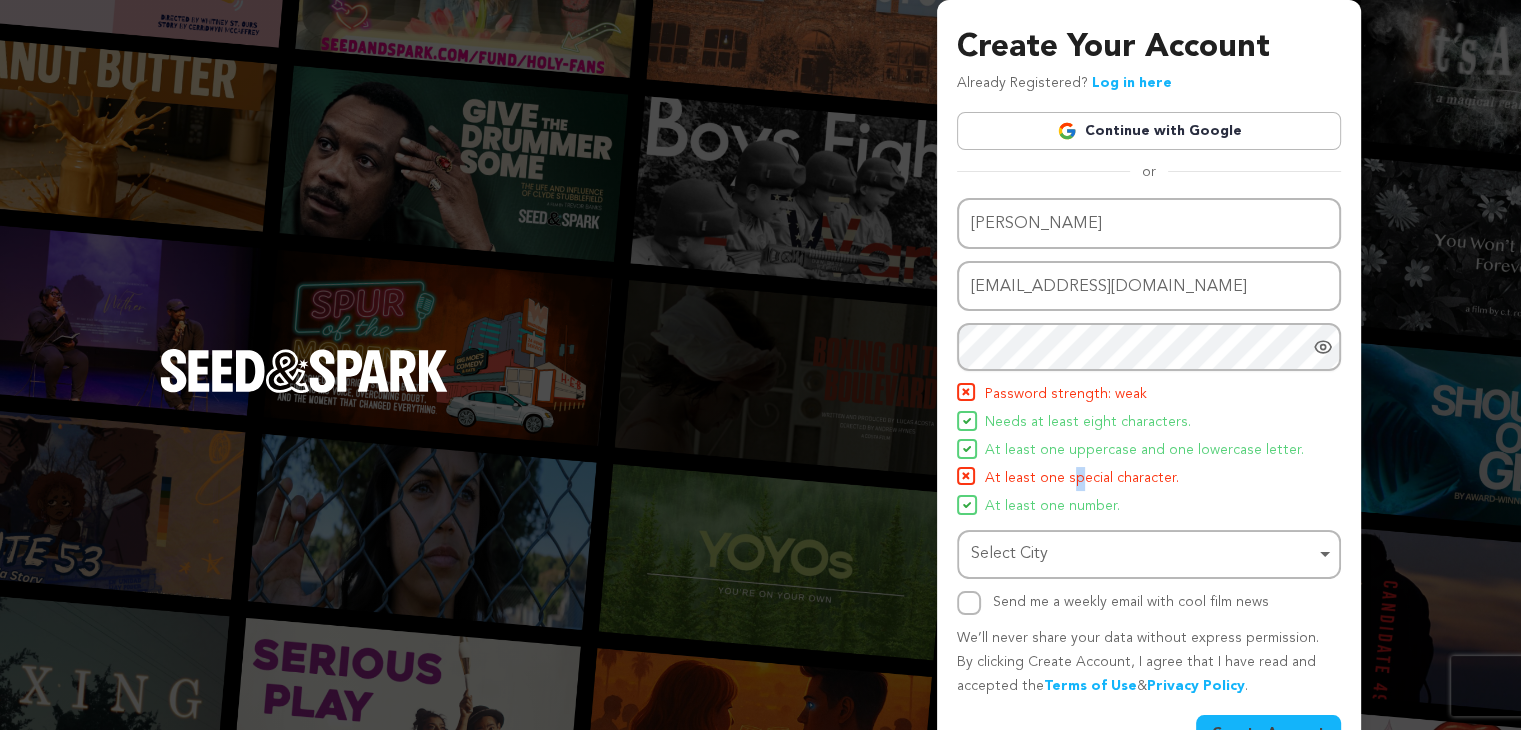 click on "At least one special character." at bounding box center [1082, 479] 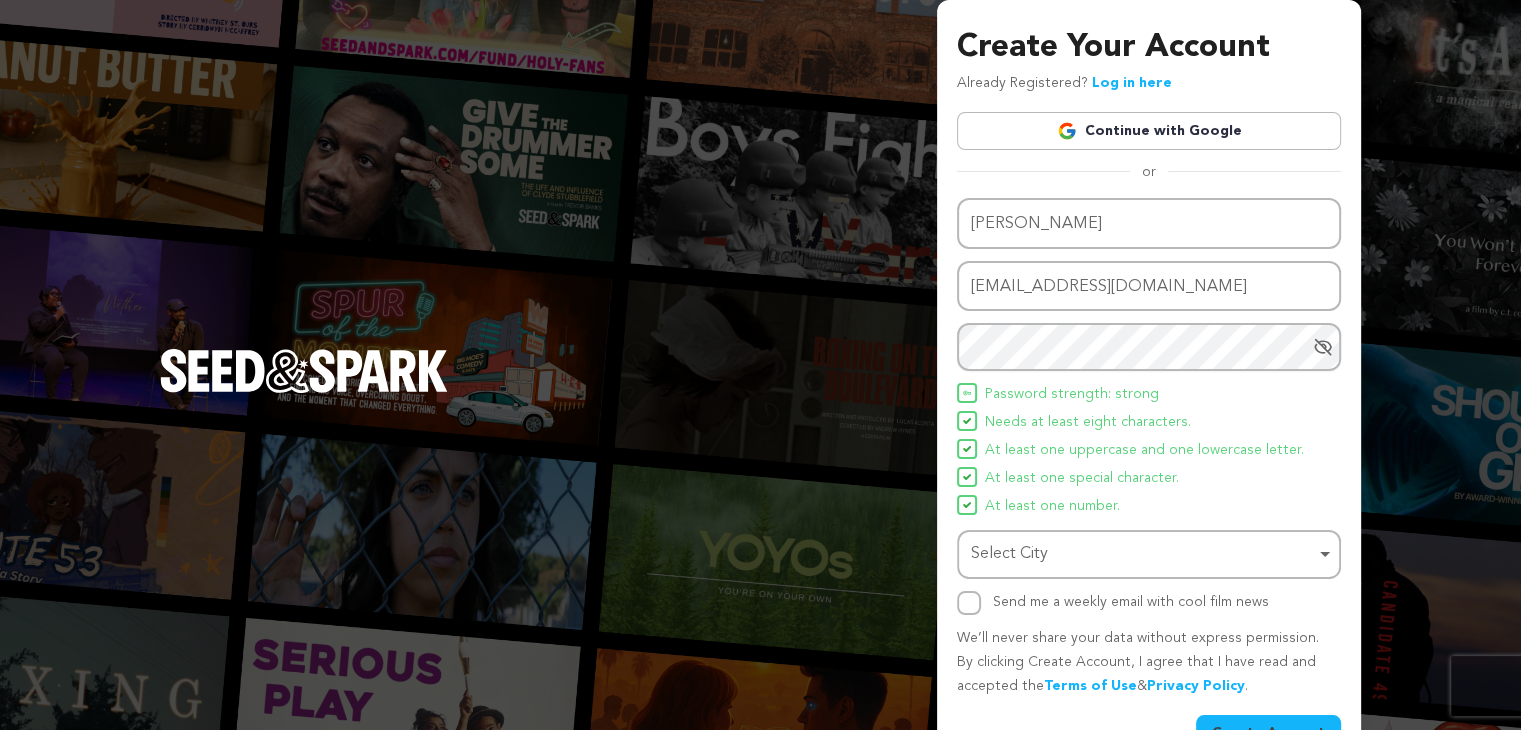 click 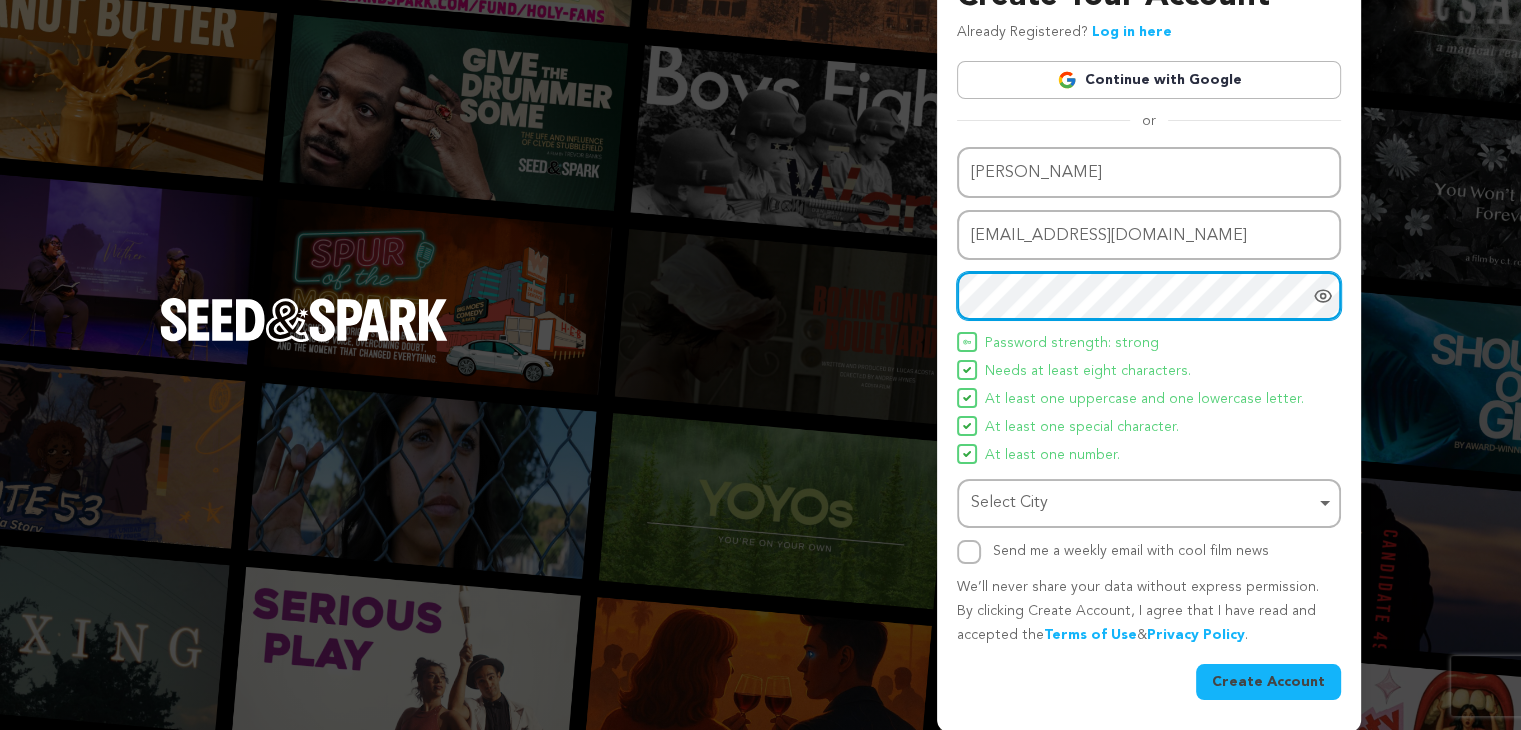 scroll, scrollTop: 52, scrollLeft: 0, axis: vertical 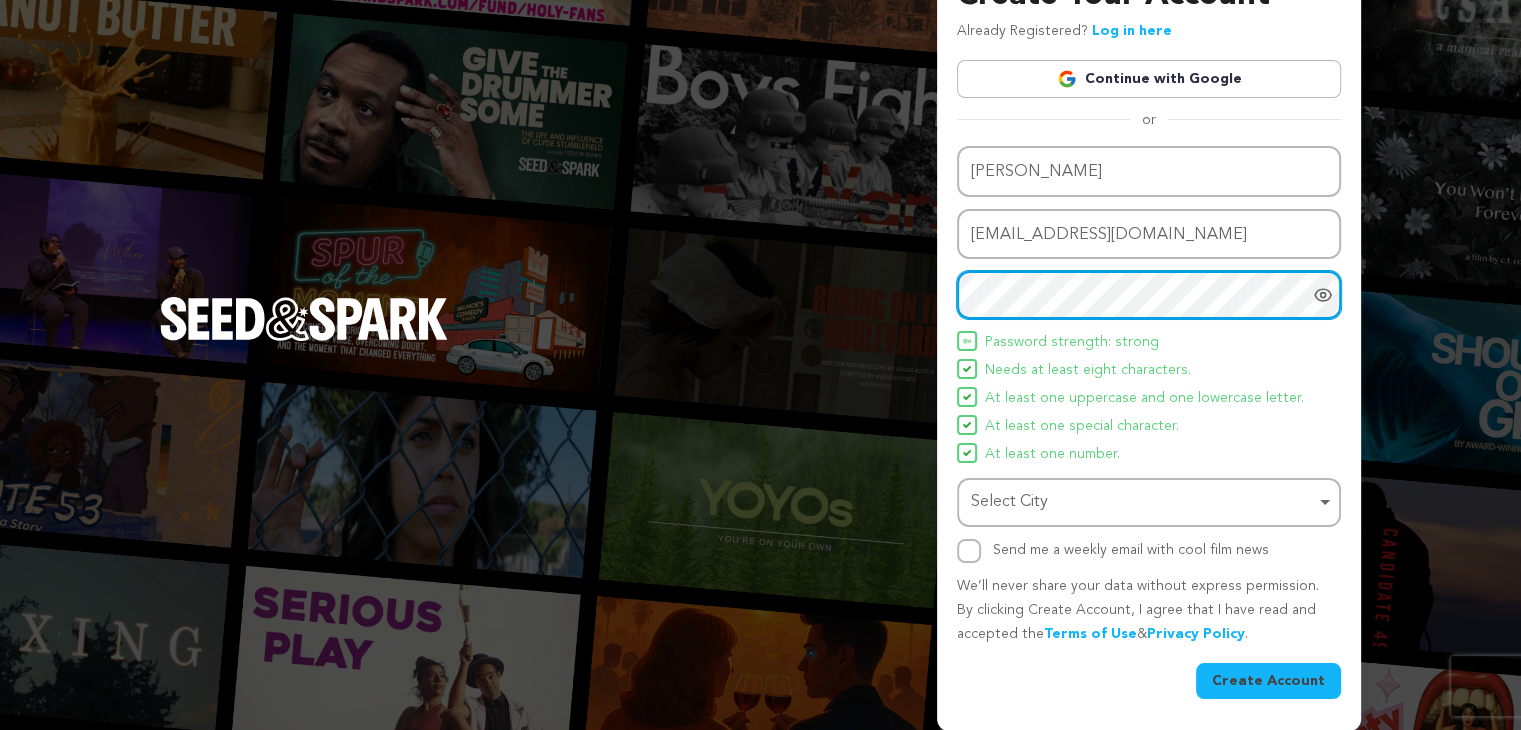 click on "Select City Remove item" at bounding box center (1143, 502) 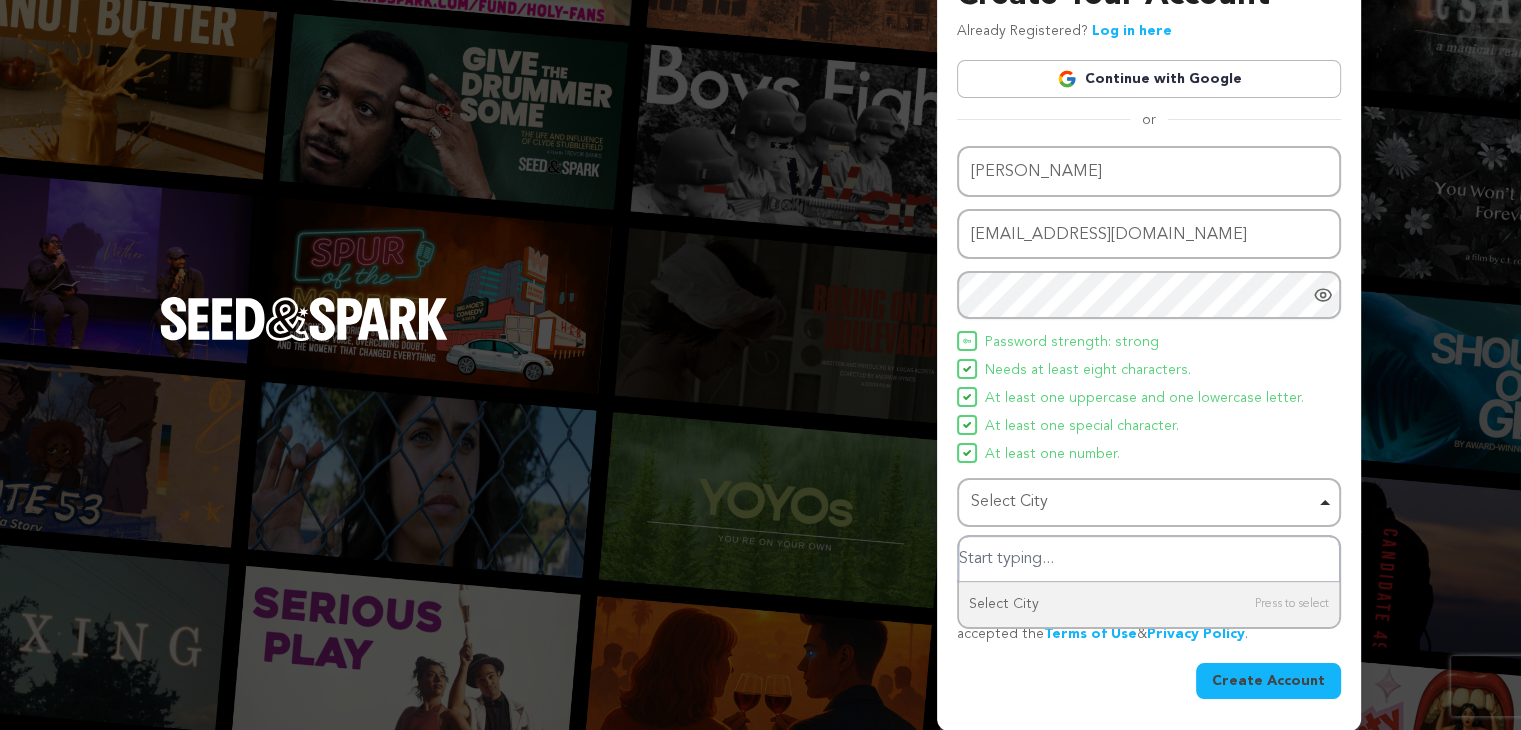 click on "Select City Remove item" at bounding box center (1143, 502) 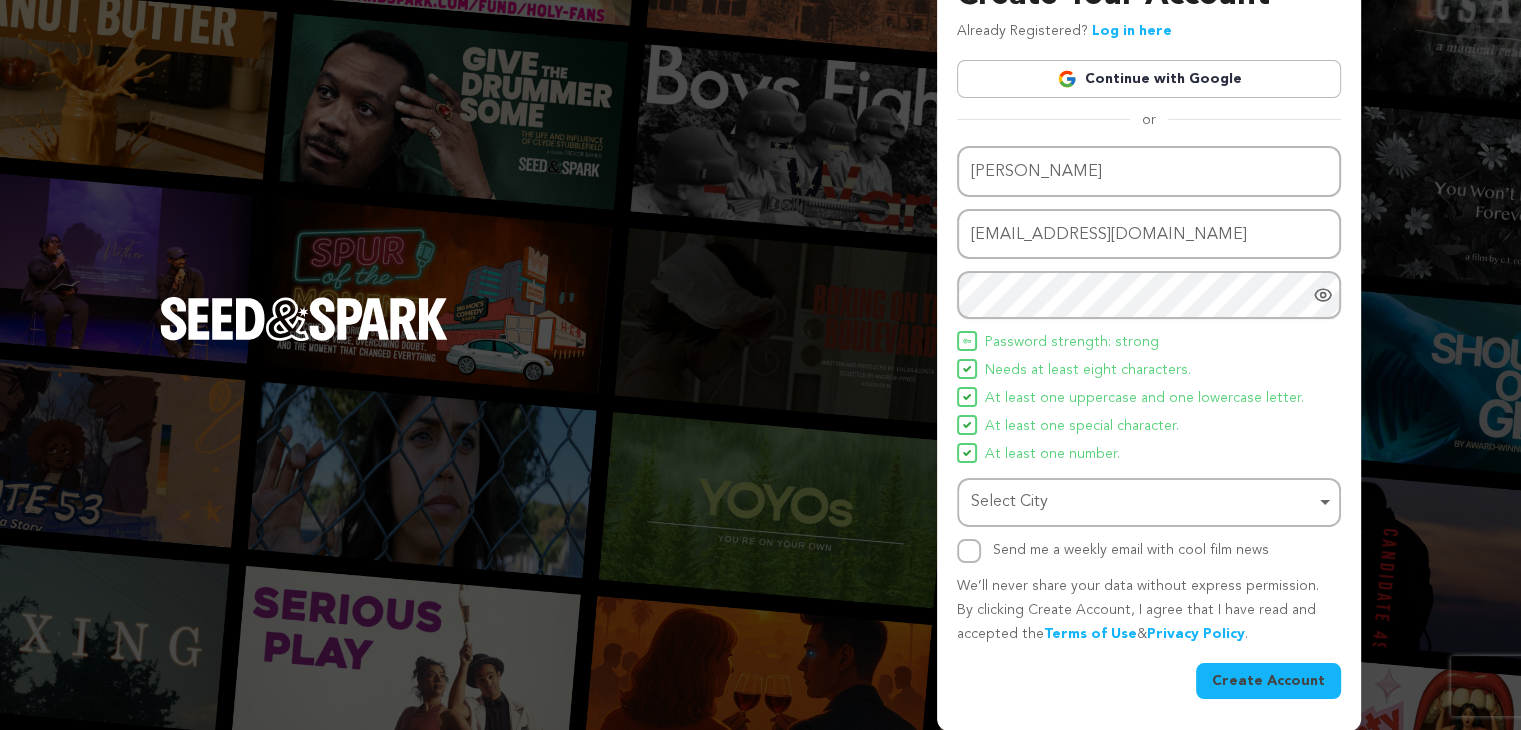 click on "Select City Remove item" at bounding box center (1143, 502) 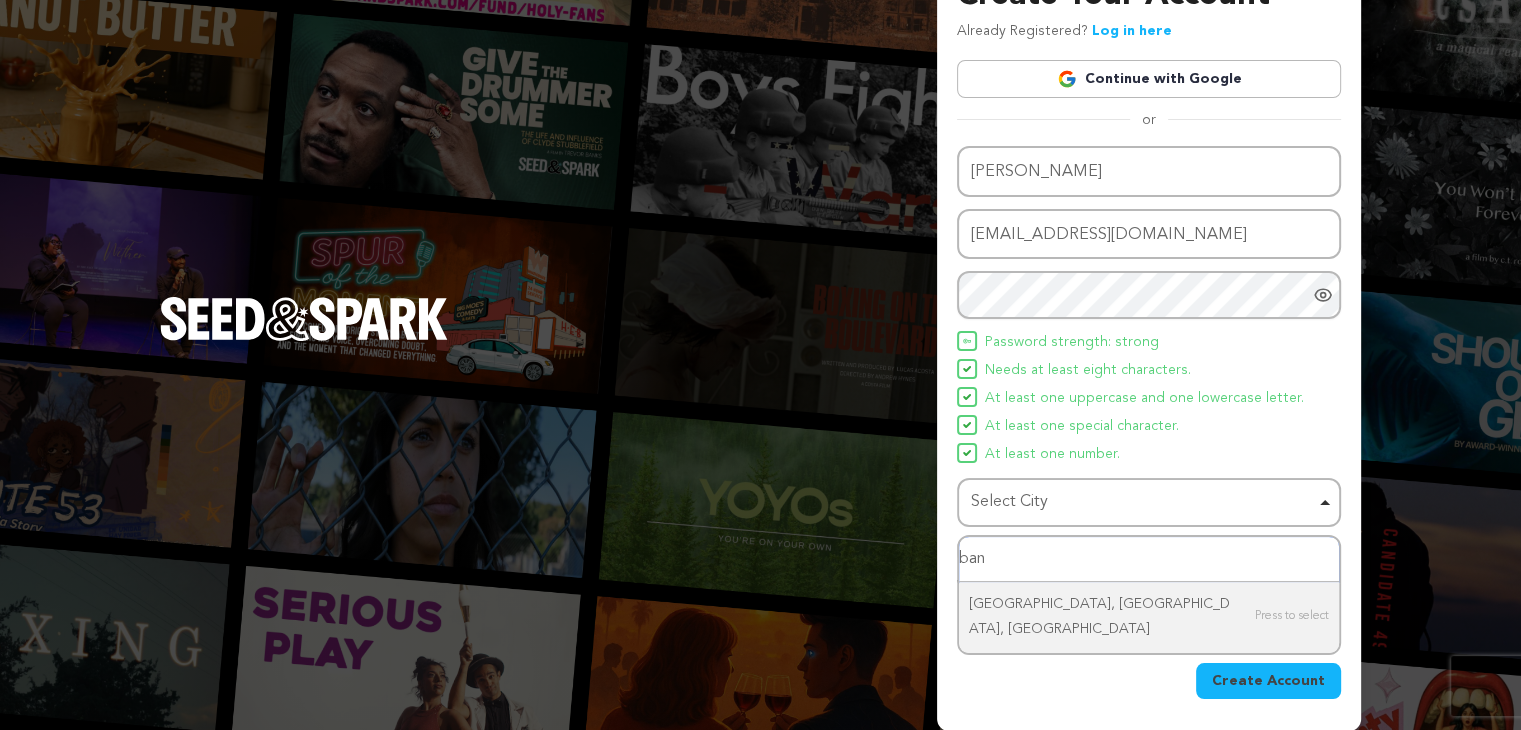type on "bang" 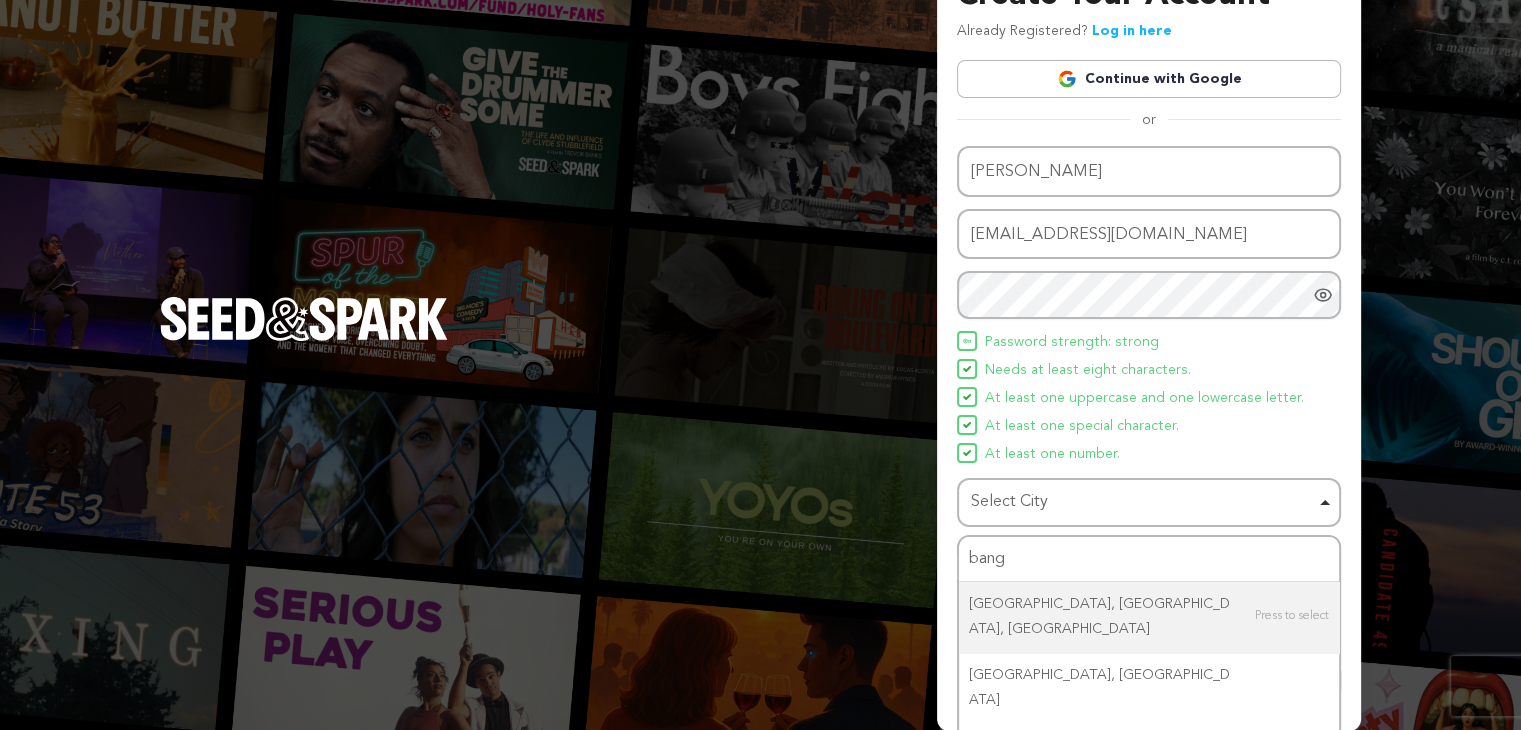 type 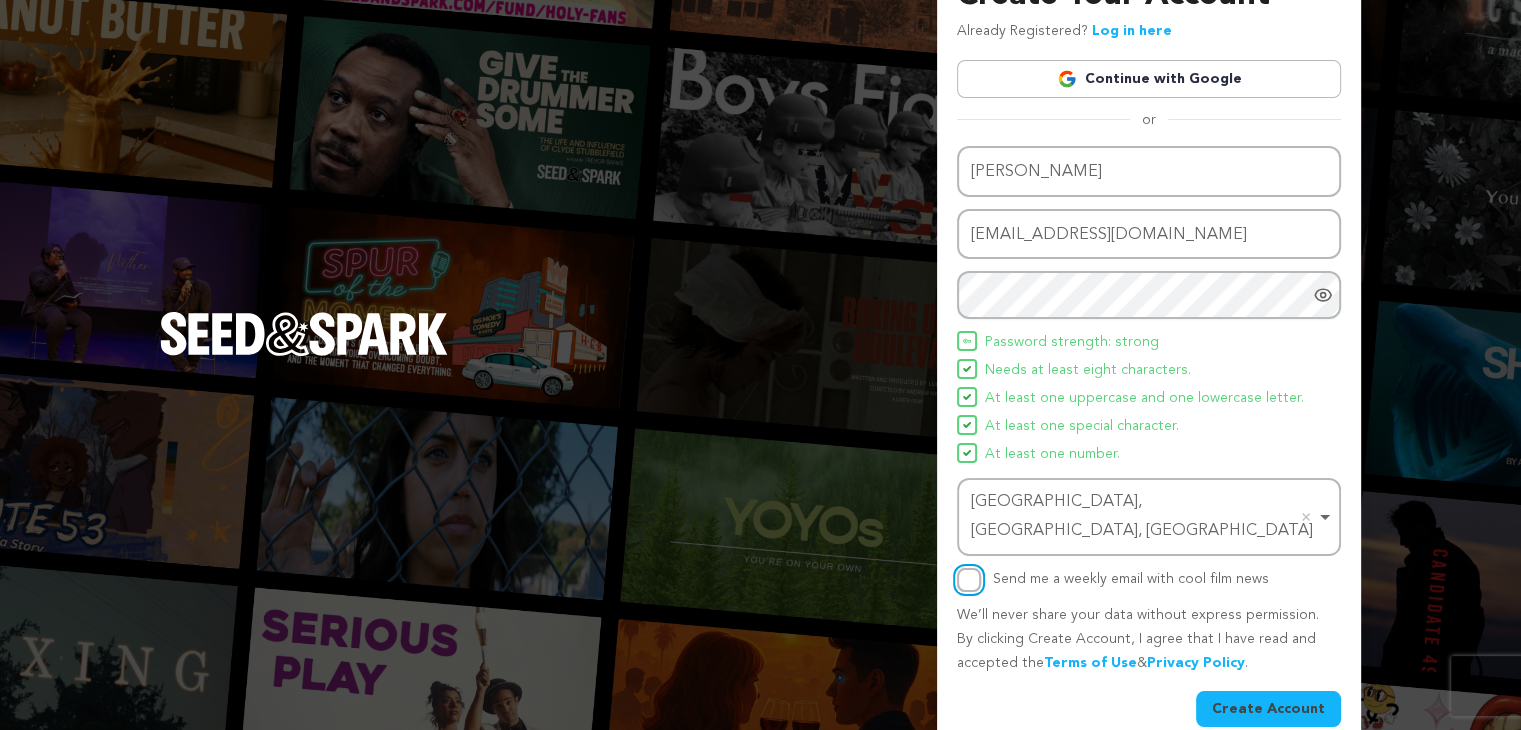 click on "Send me a weekly email with cool film news" at bounding box center (969, 580) 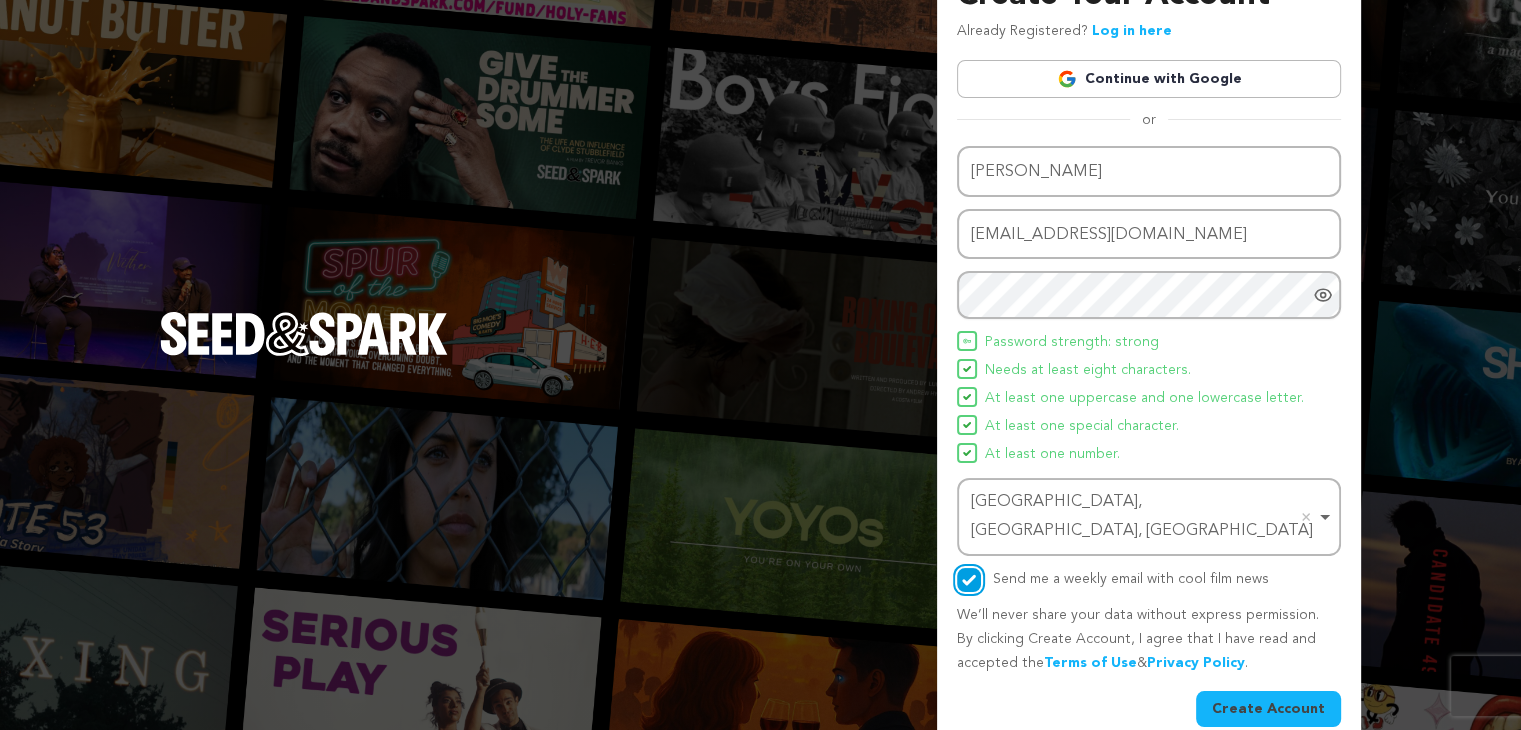 click on "Send me a weekly email with cool film news" at bounding box center [969, 580] 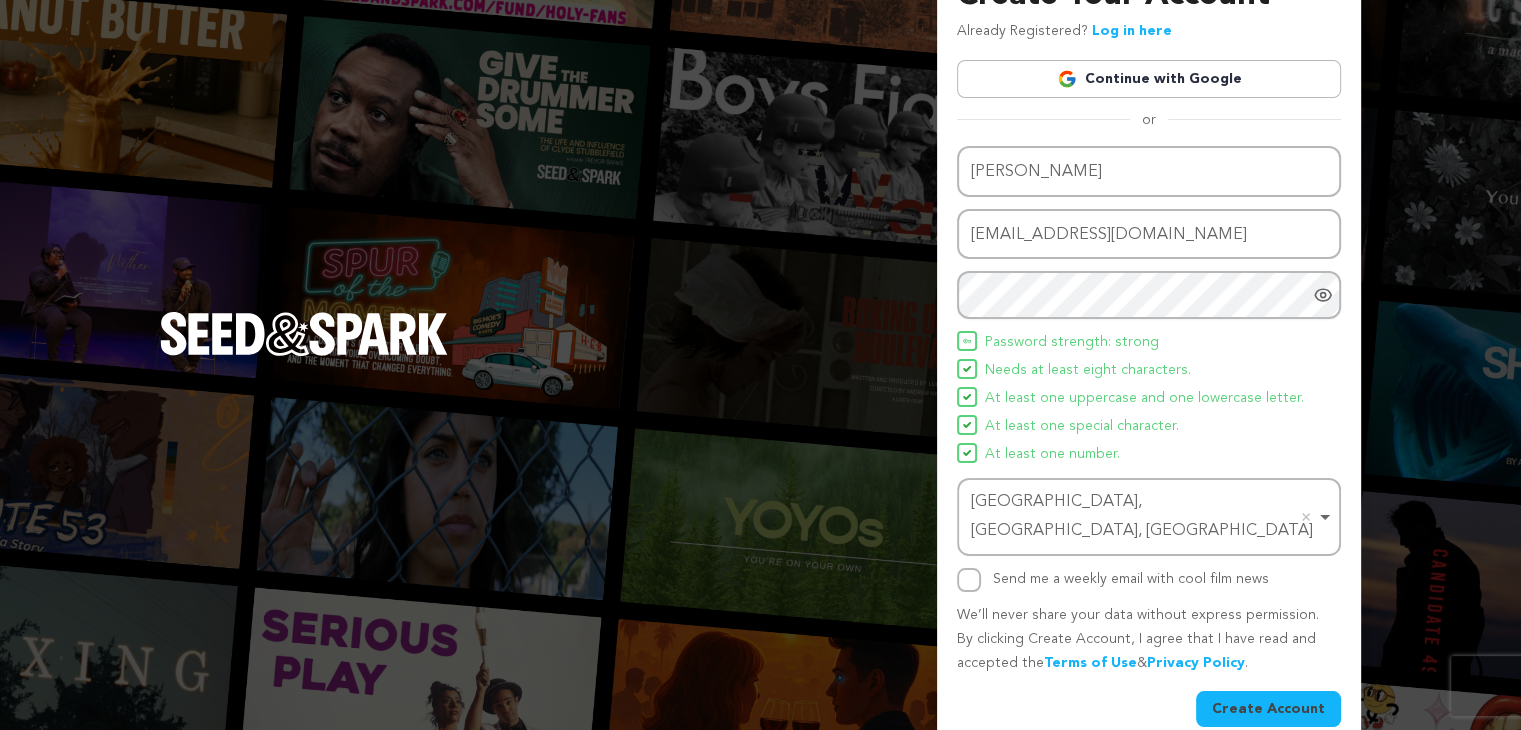 click on "Create Account" at bounding box center (1268, 709) 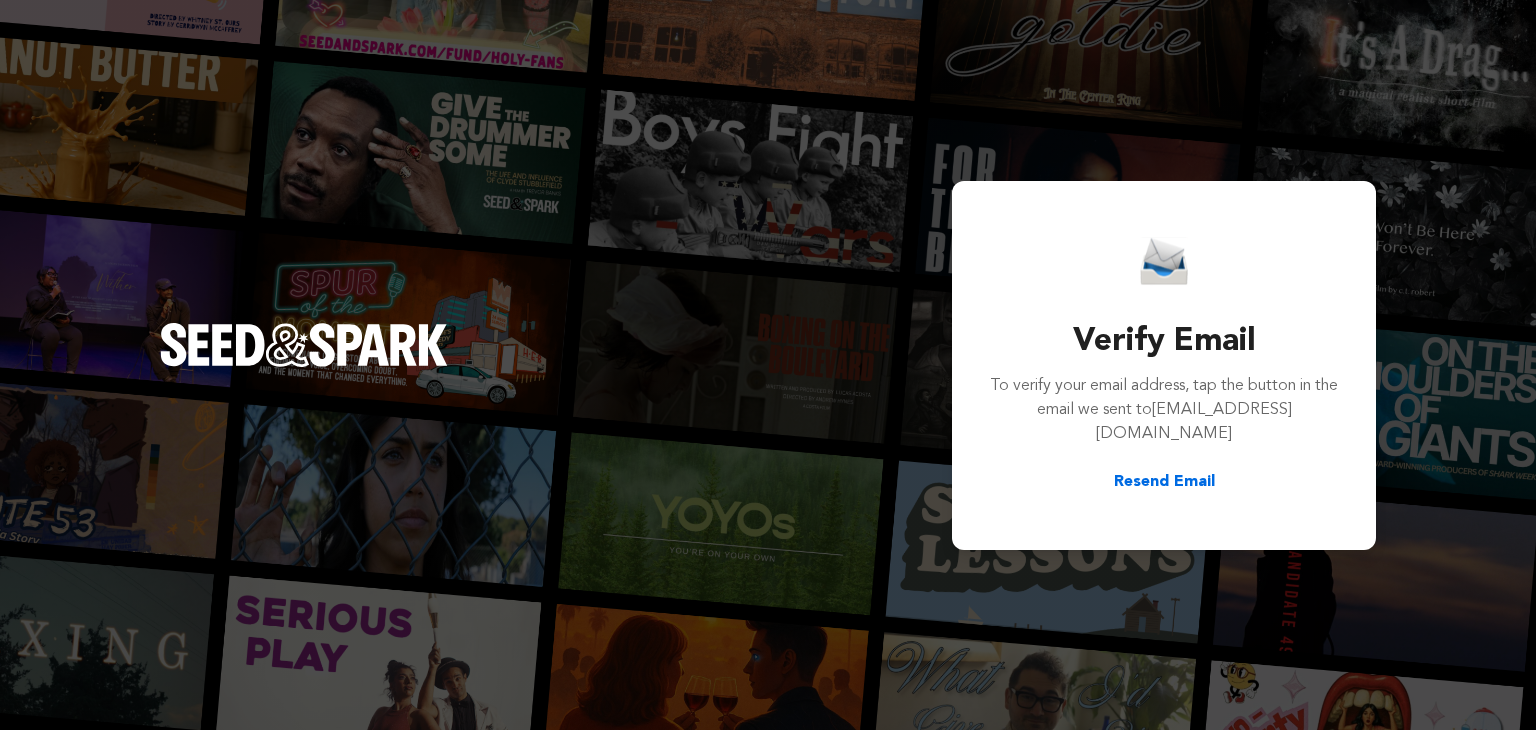 scroll, scrollTop: 0, scrollLeft: 0, axis: both 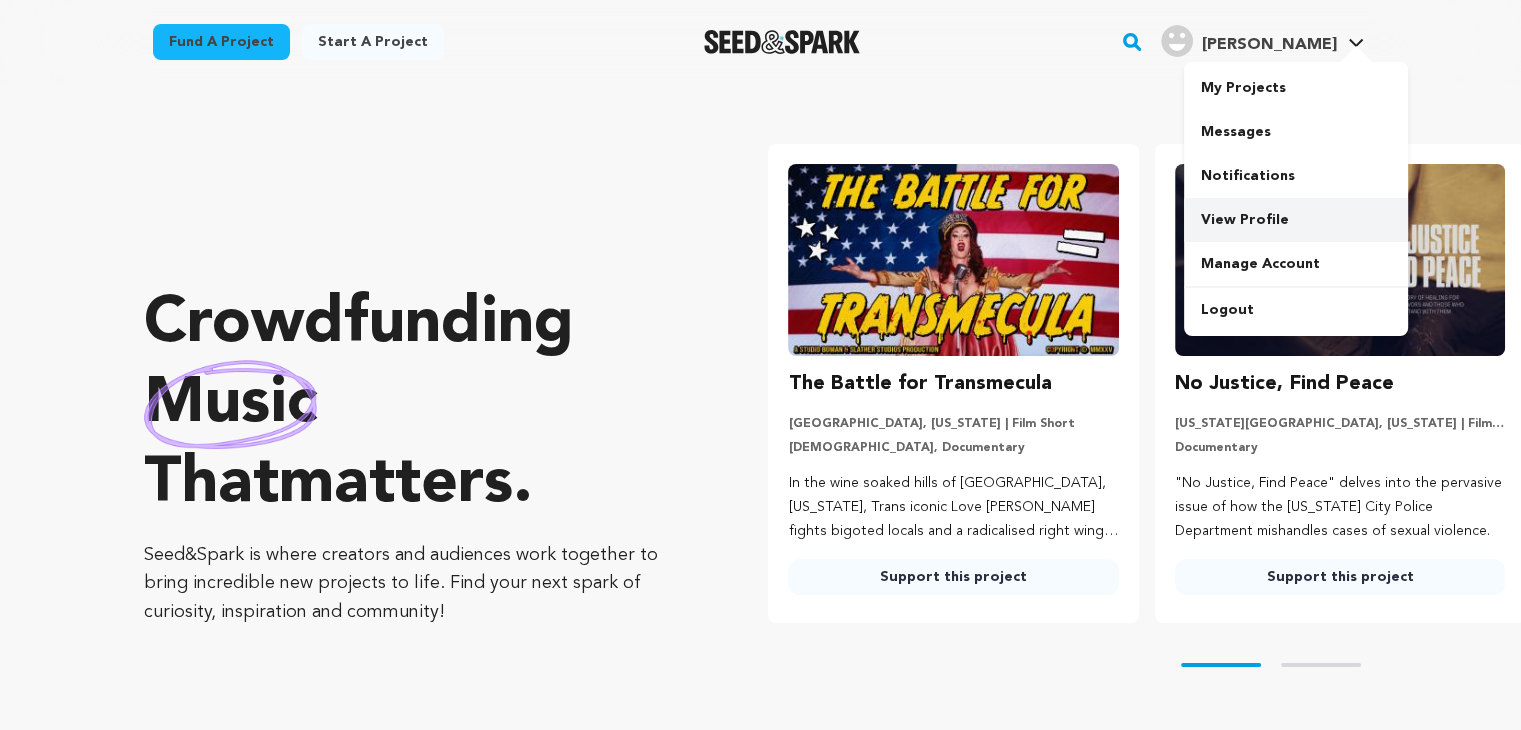 click on "View Profile" at bounding box center [1296, 220] 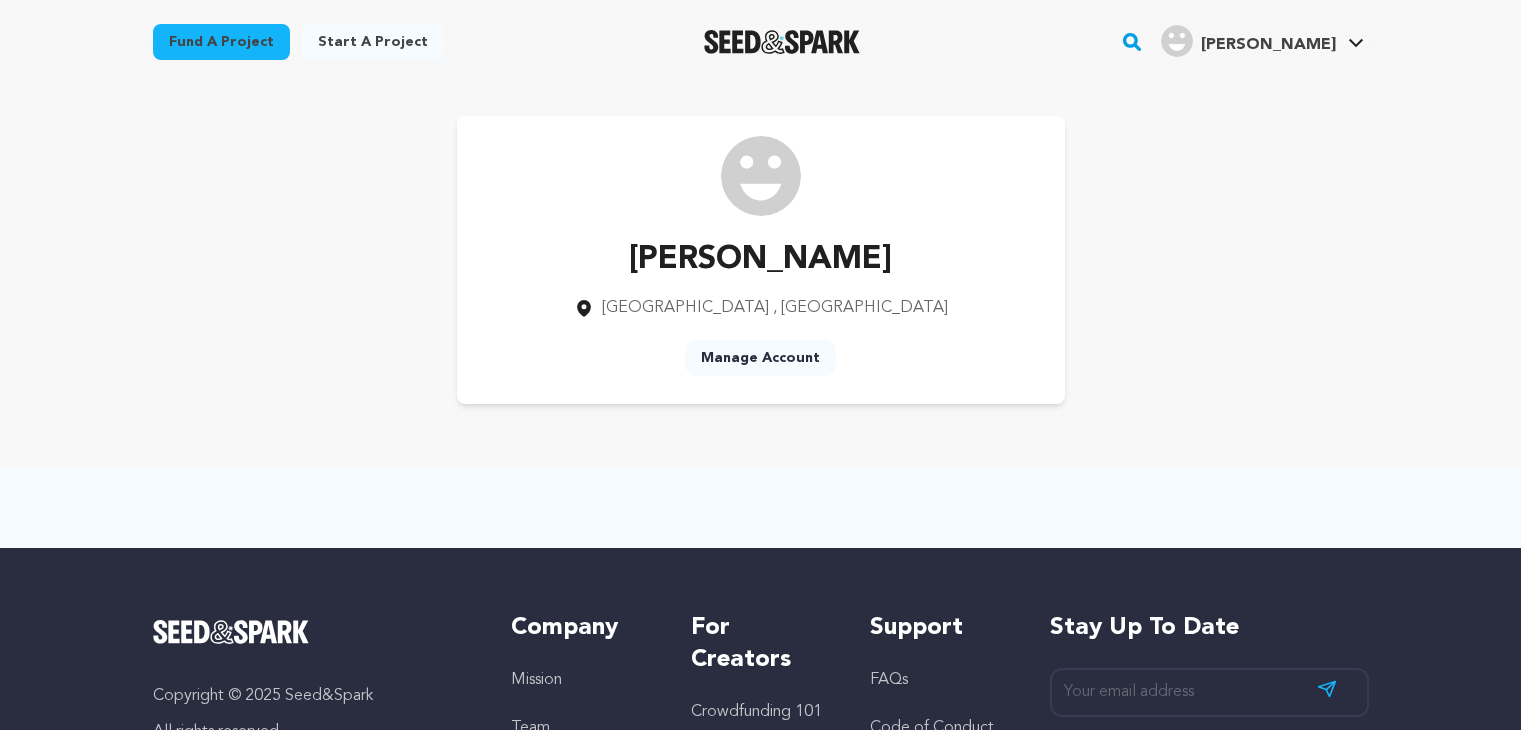 scroll, scrollTop: 0, scrollLeft: 0, axis: both 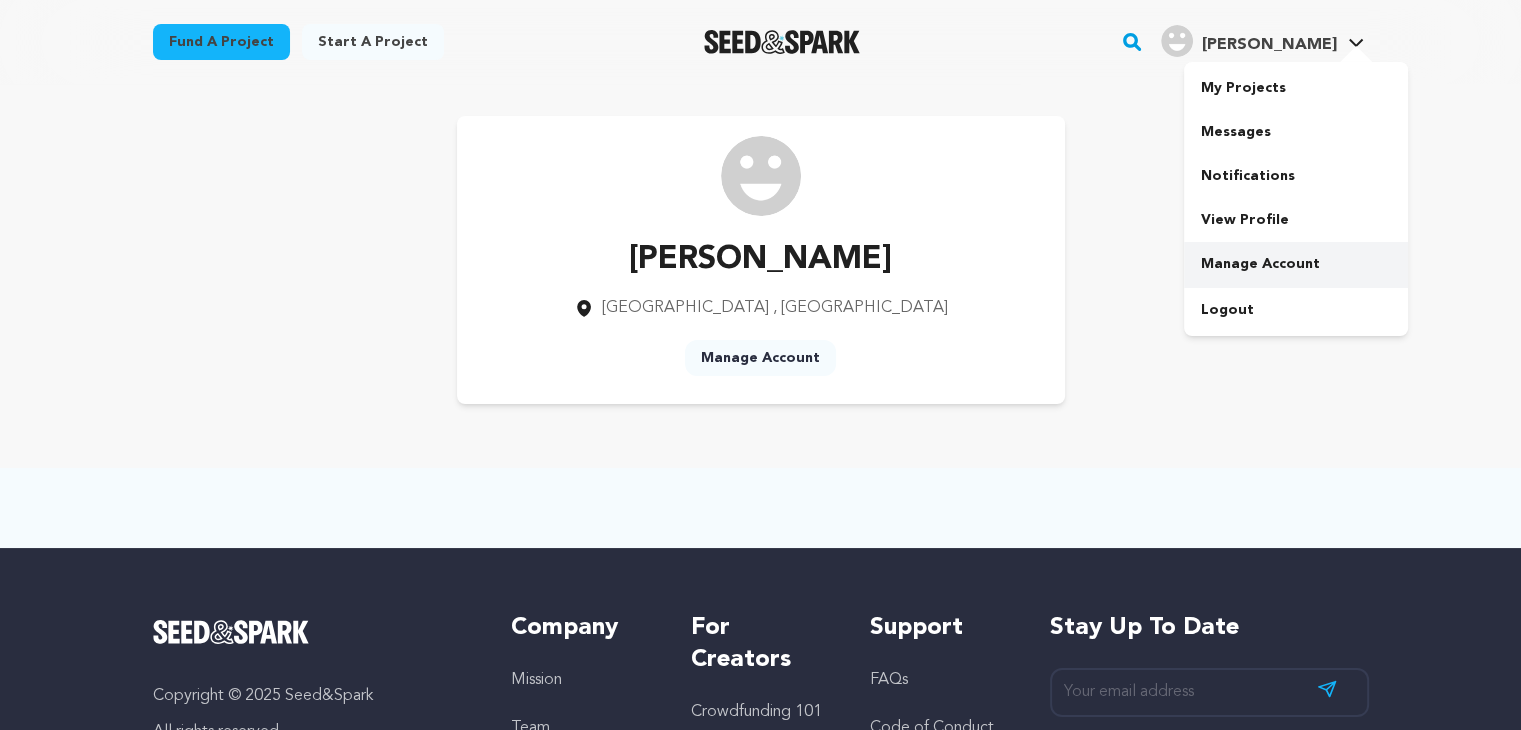 click on "Manage Account" at bounding box center (1296, 264) 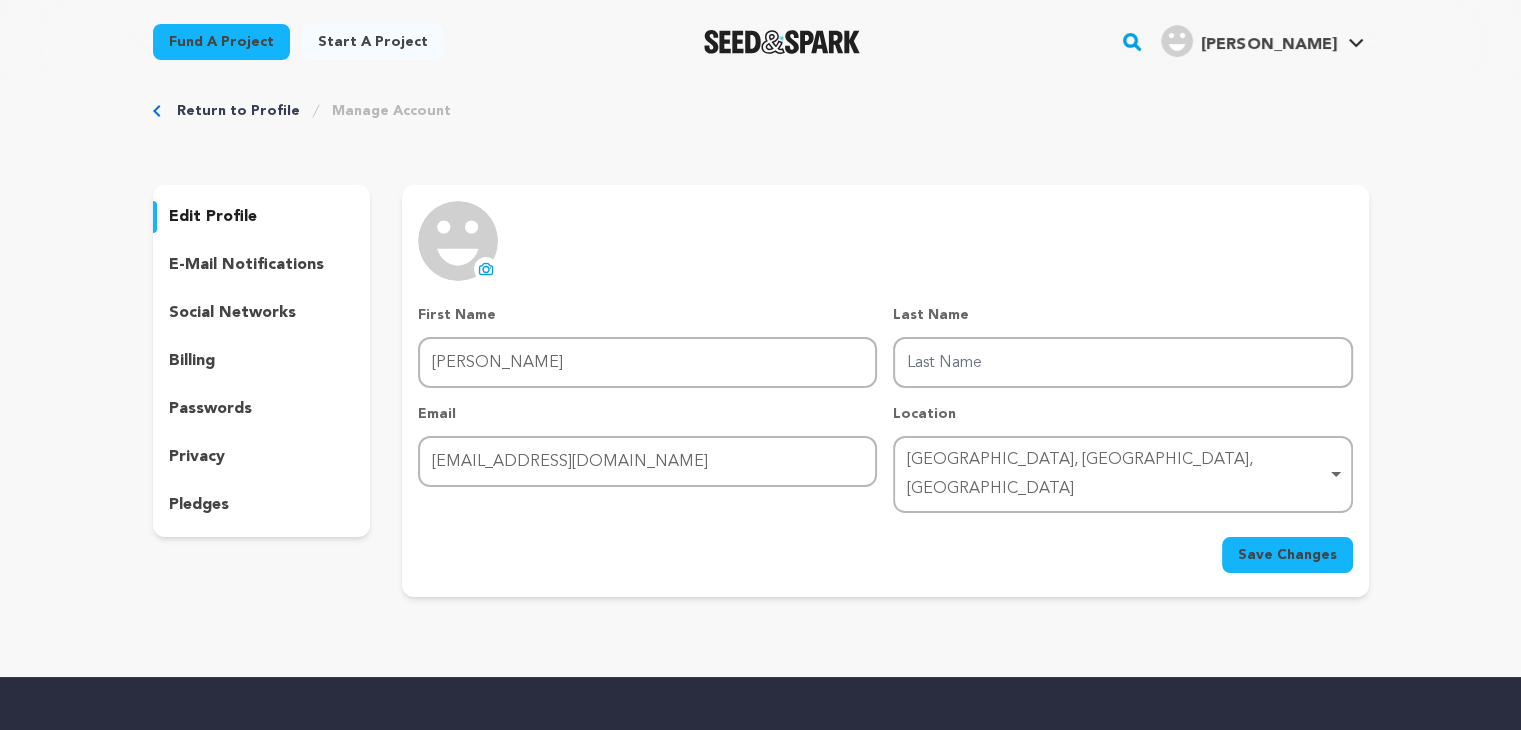 scroll, scrollTop: 0, scrollLeft: 0, axis: both 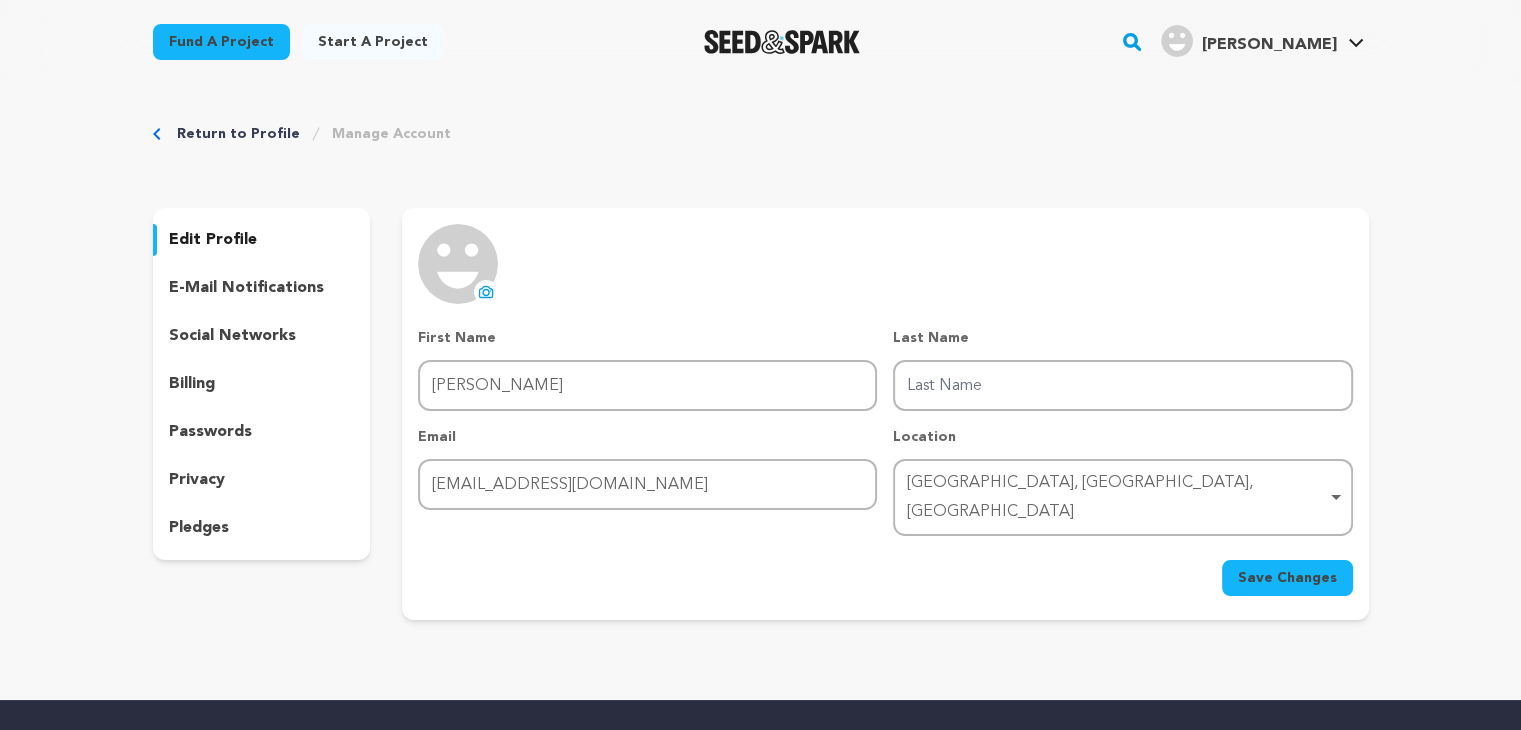 click on "edit profile" at bounding box center [213, 240] 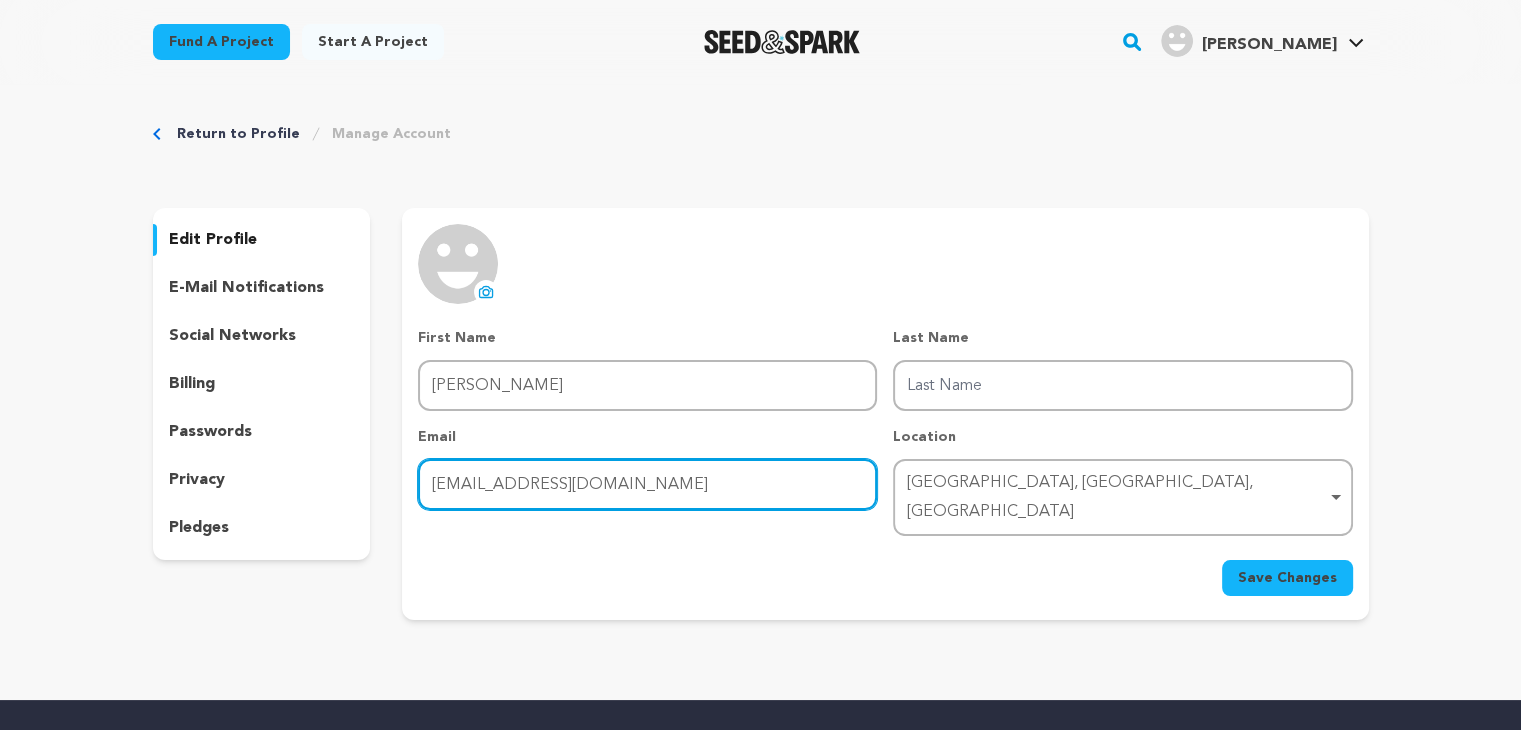 click on "sudharshini1412@gmail.com" at bounding box center [647, 484] 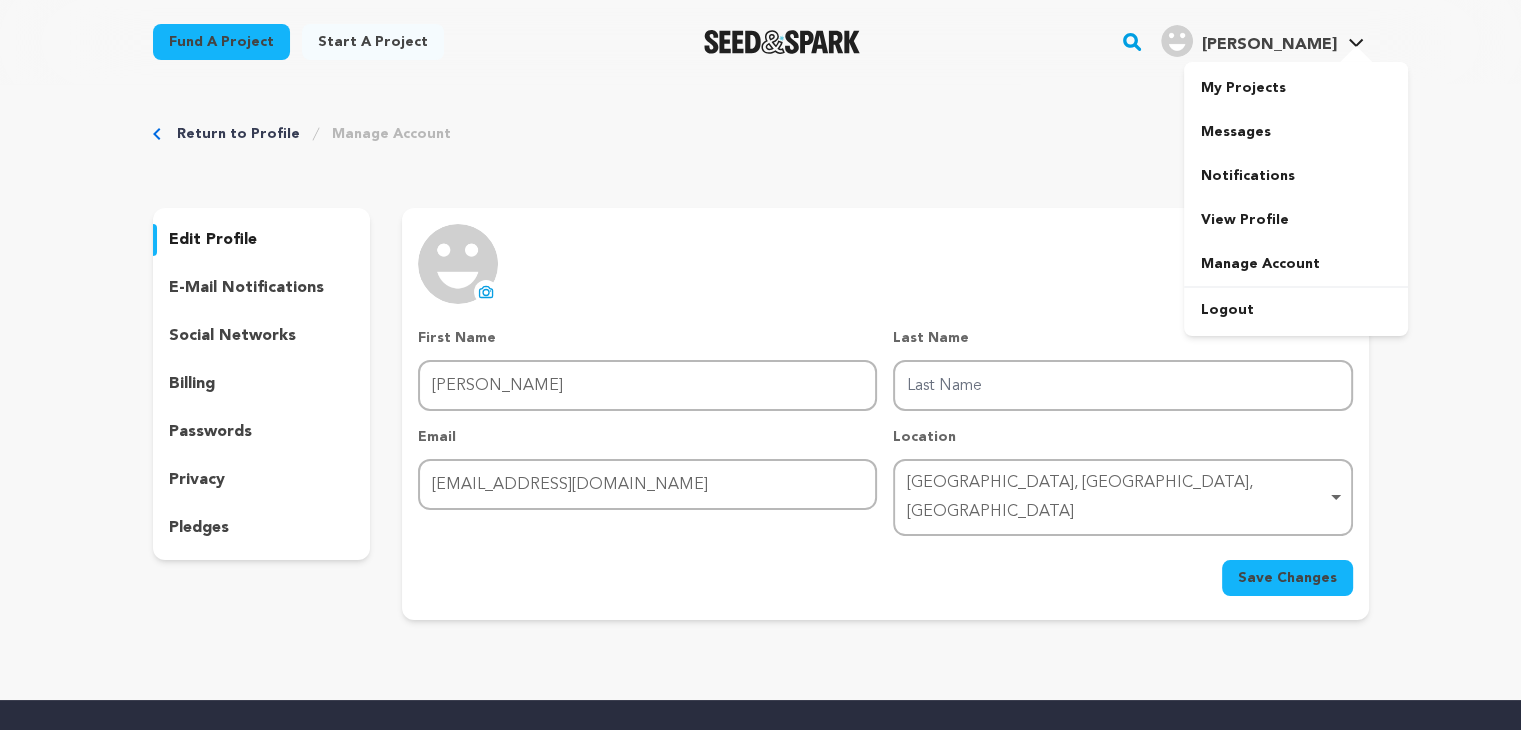 click on "[PERSON_NAME]" at bounding box center [1268, 45] 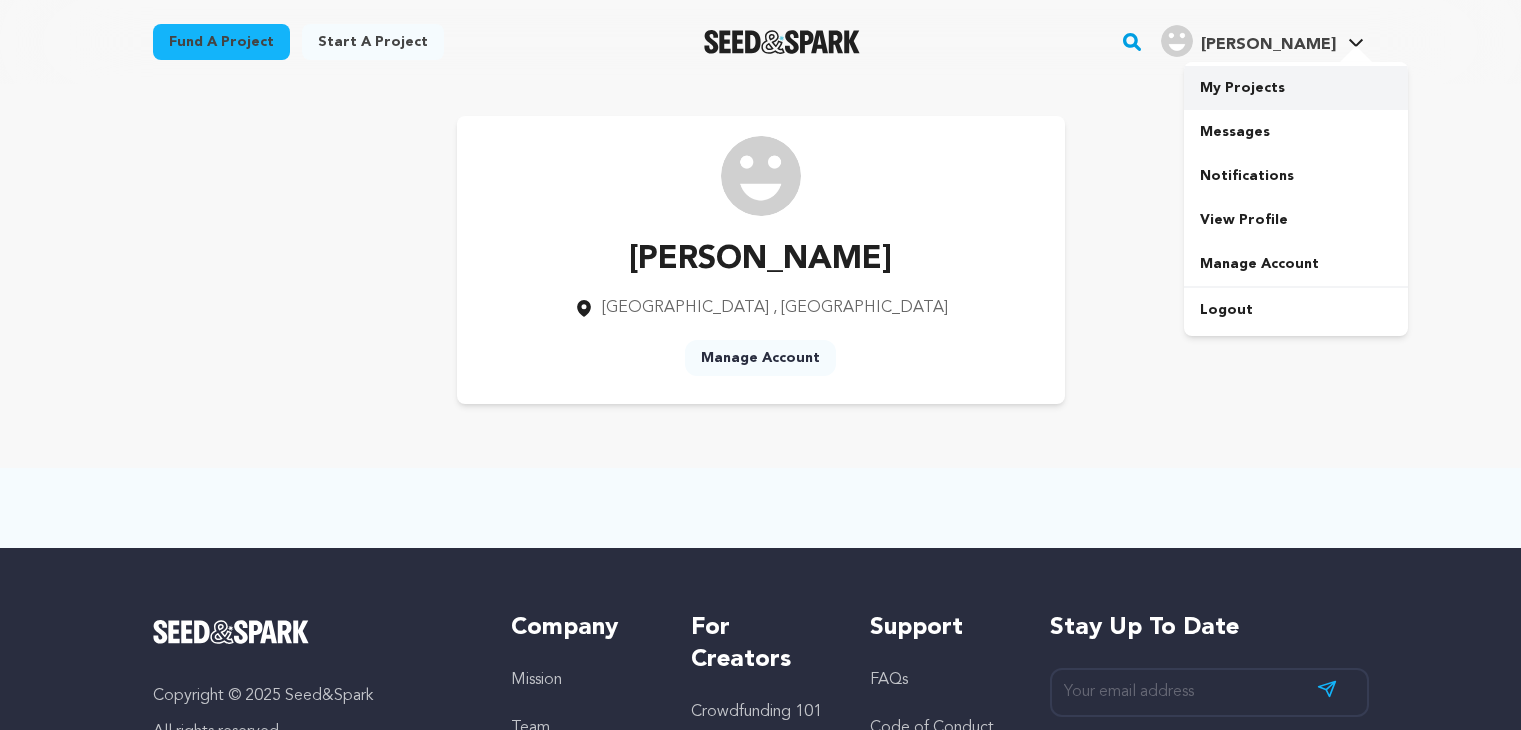 scroll, scrollTop: 0, scrollLeft: 0, axis: both 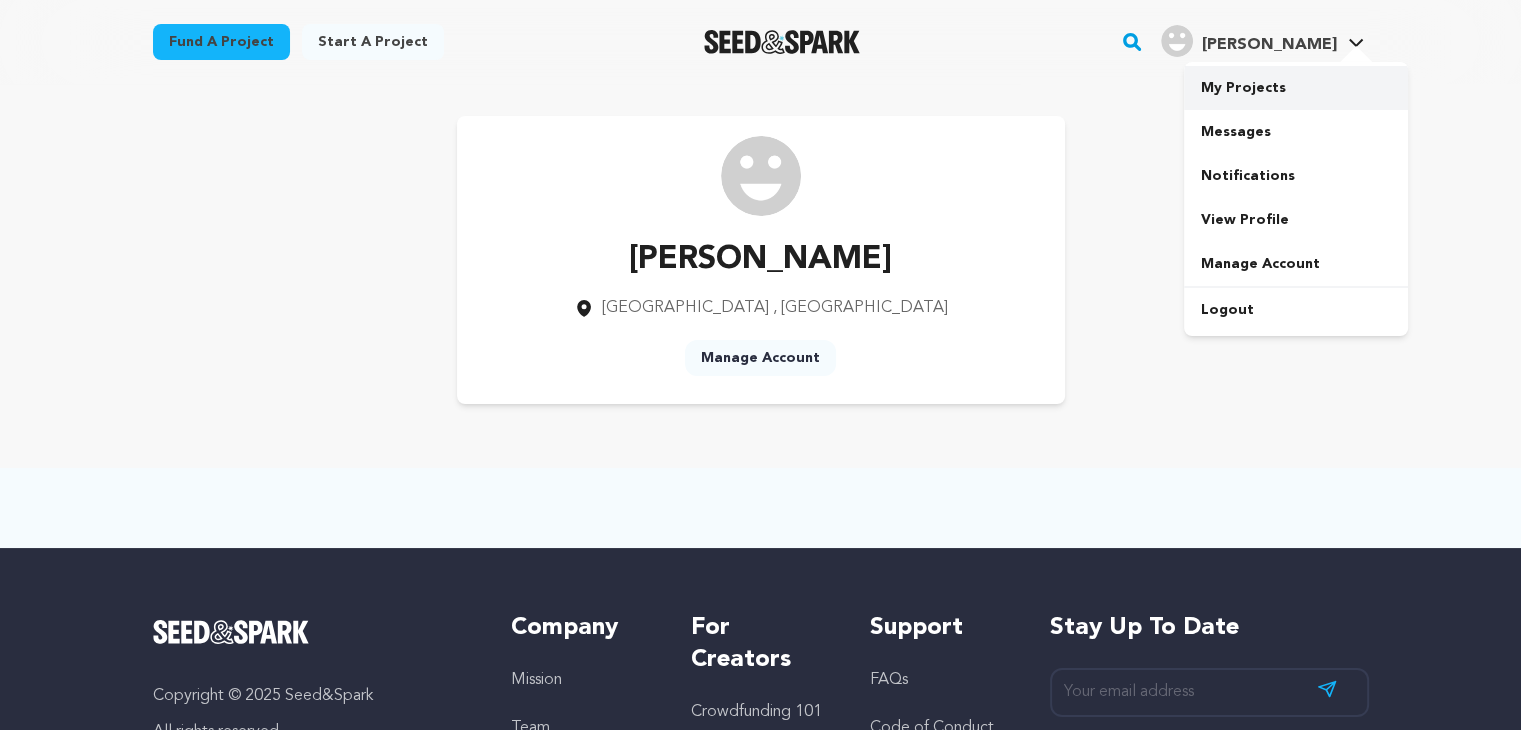 click on "My Projects" at bounding box center [1296, 88] 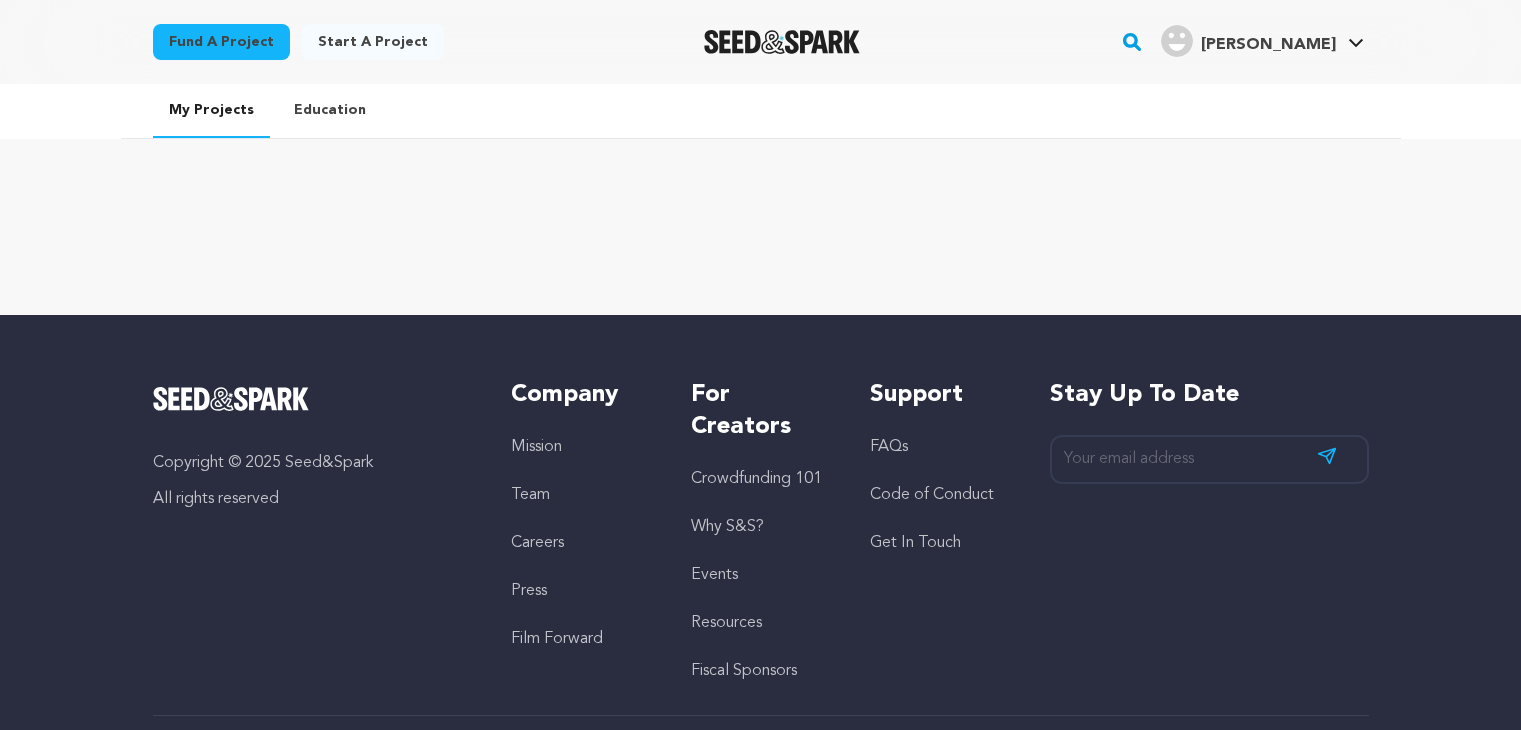 scroll, scrollTop: 0, scrollLeft: 0, axis: both 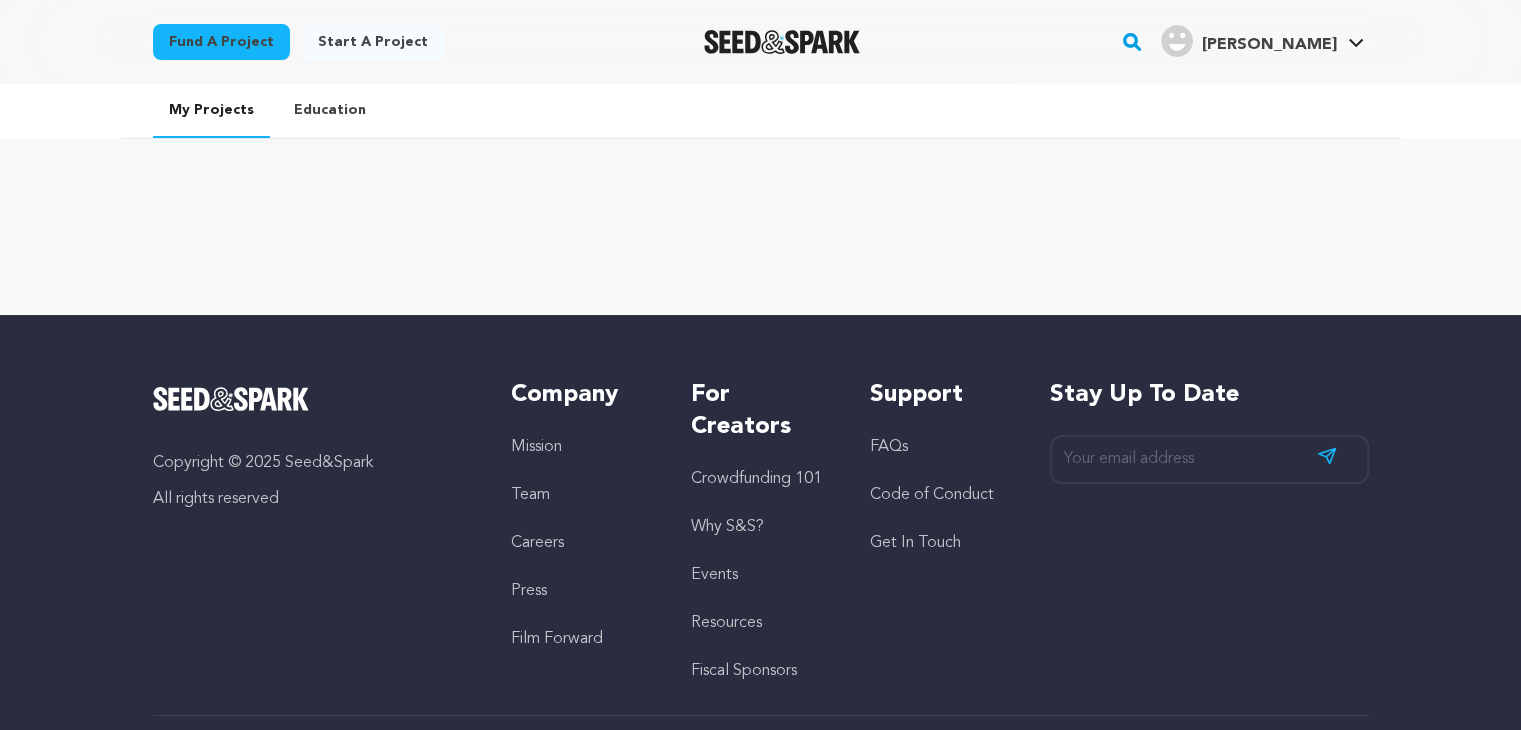 click on "Start a project" at bounding box center [373, 42] 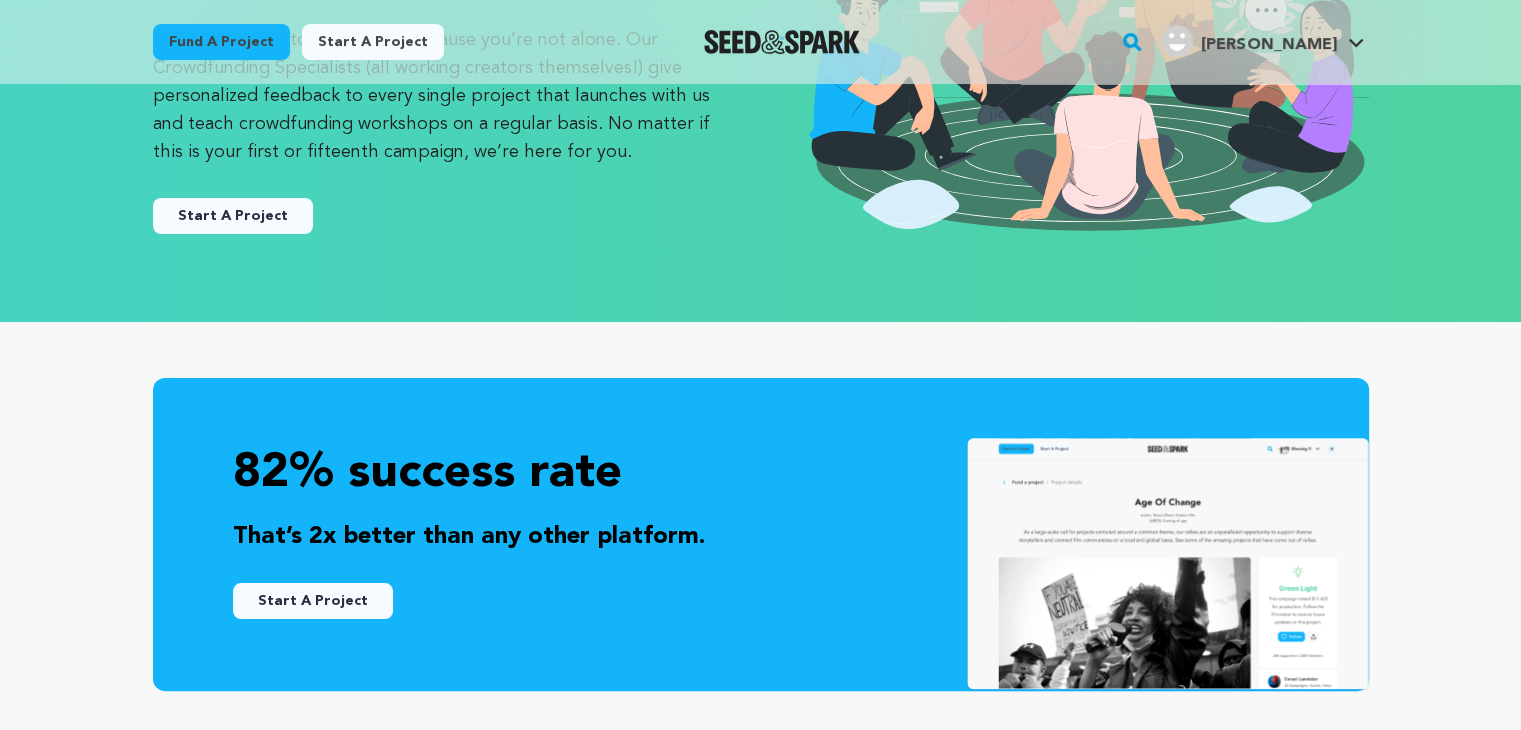 scroll, scrollTop: 0, scrollLeft: 0, axis: both 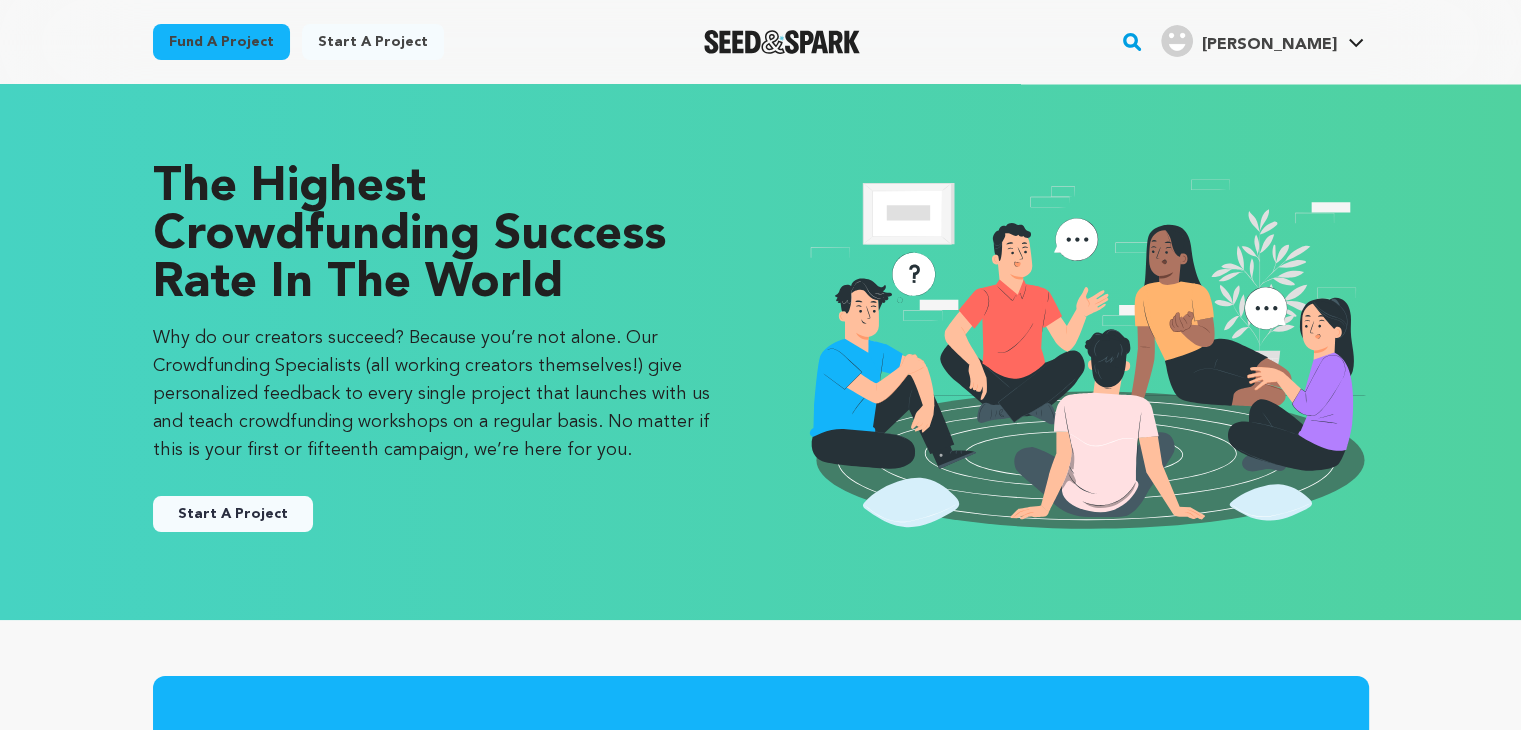 click on "Start A Project" at bounding box center [233, 514] 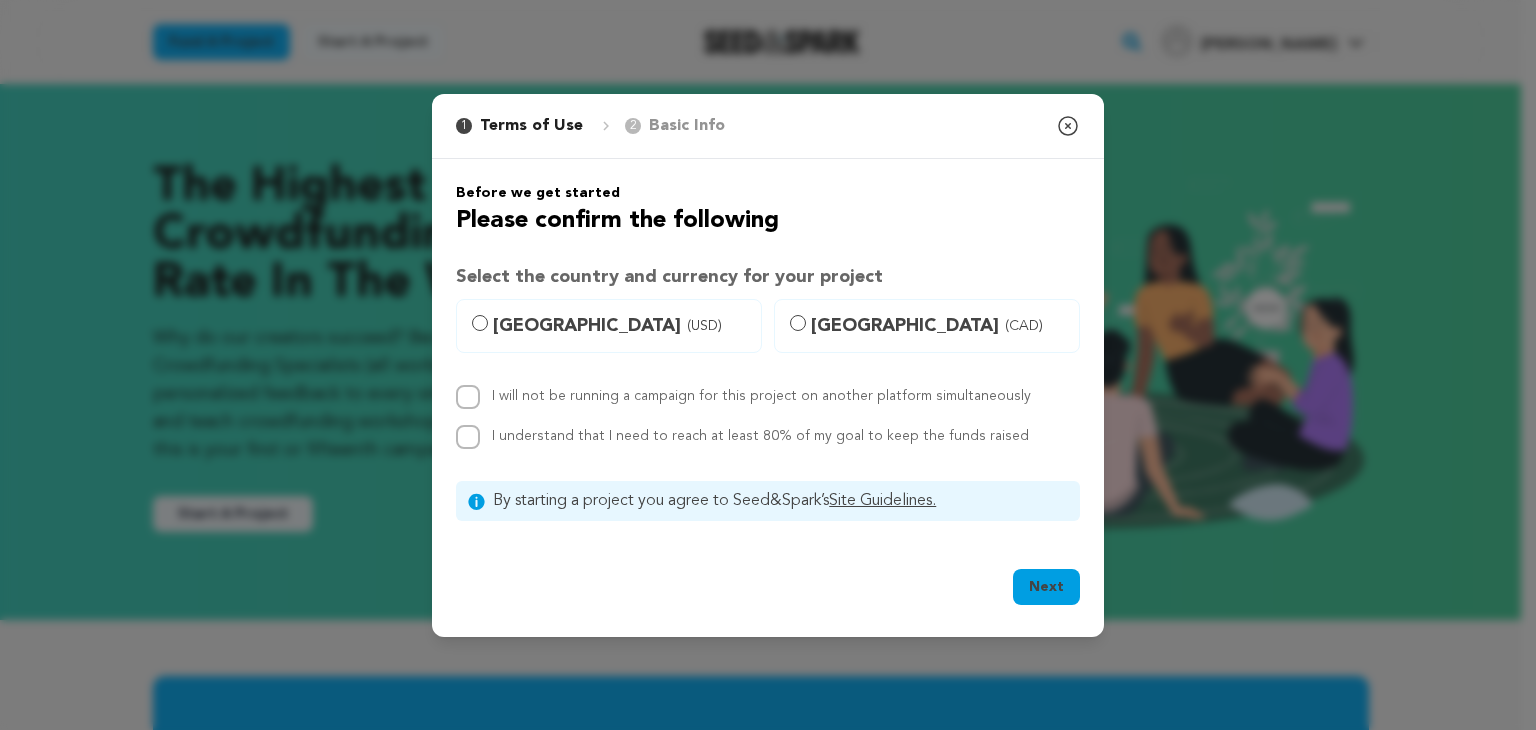 click 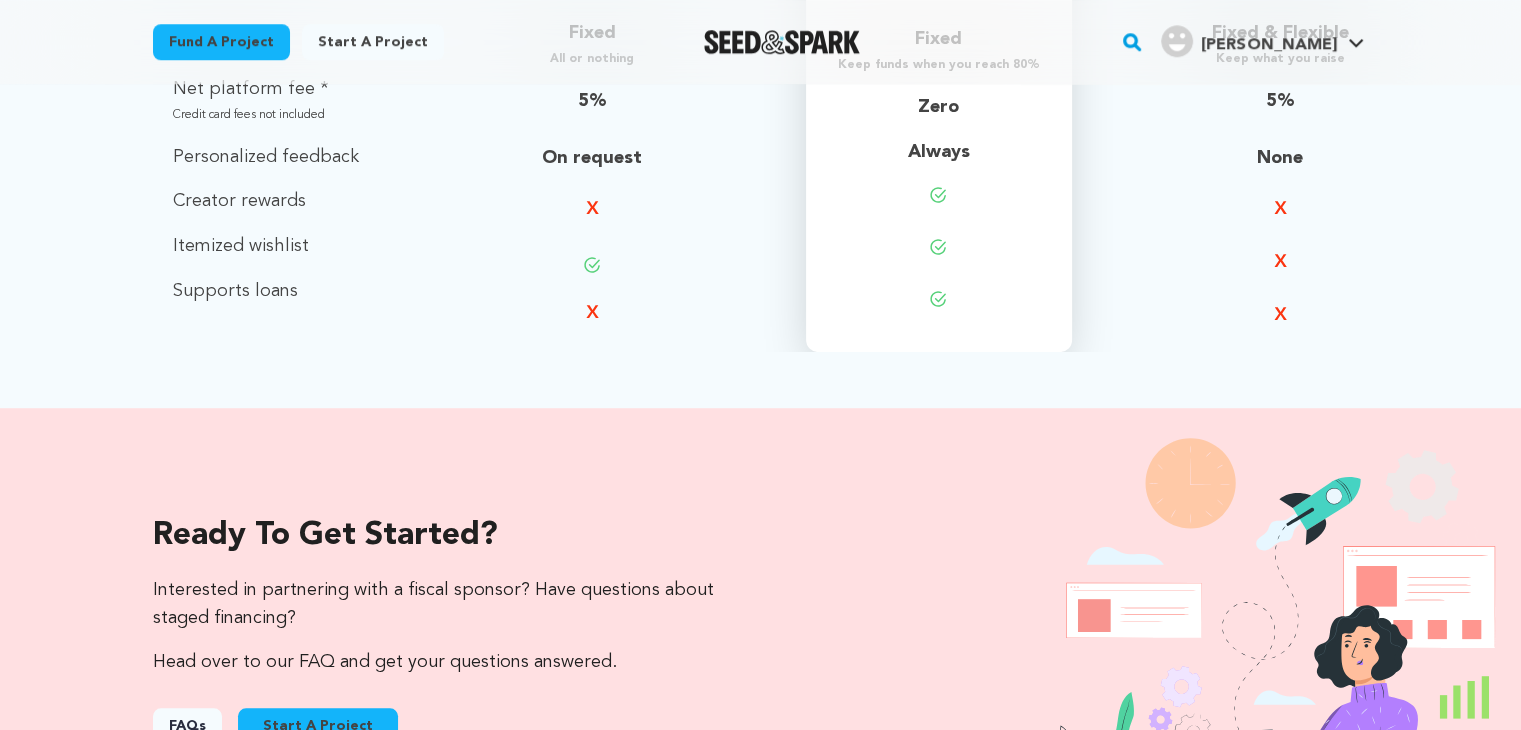 scroll, scrollTop: 2309, scrollLeft: 0, axis: vertical 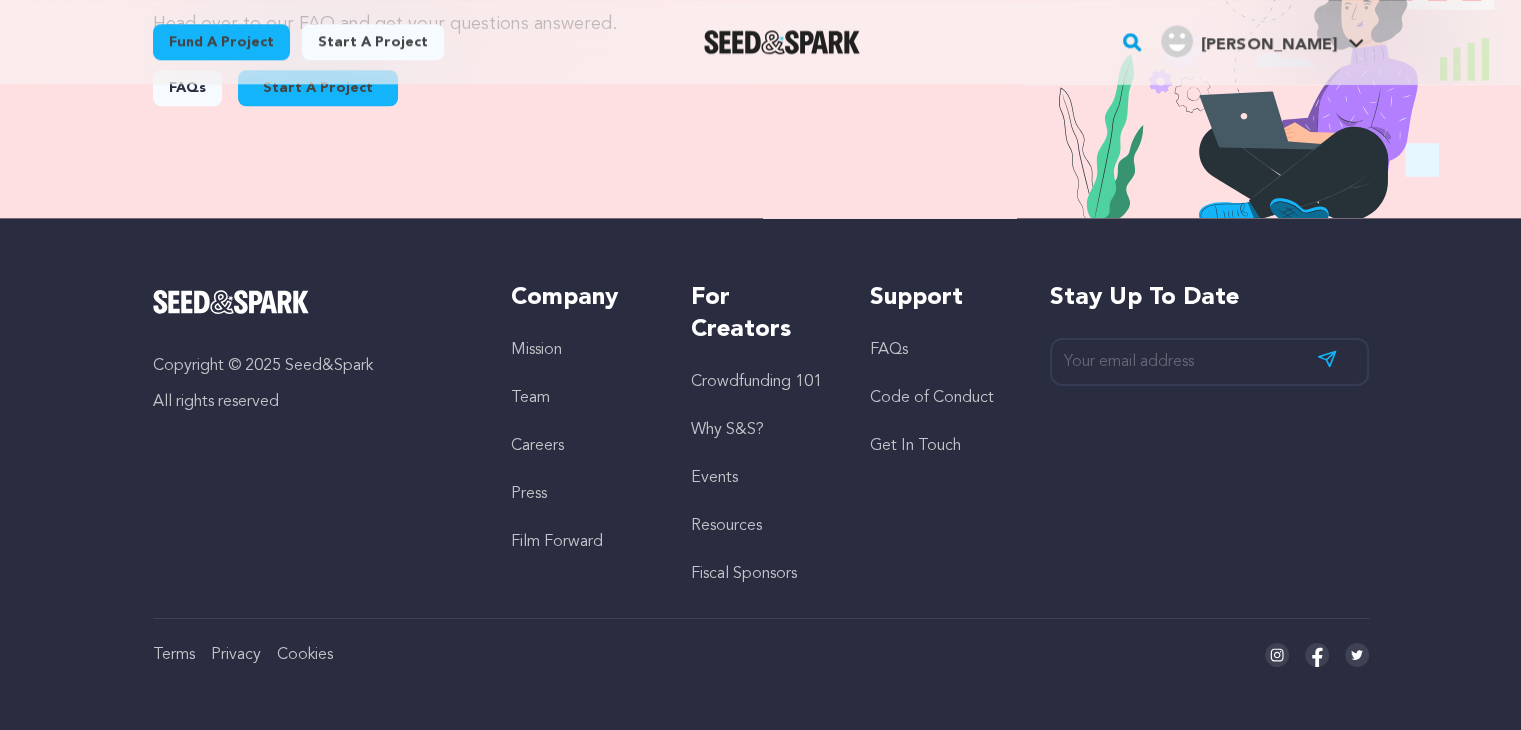 click on "Start a project" at bounding box center (373, 42) 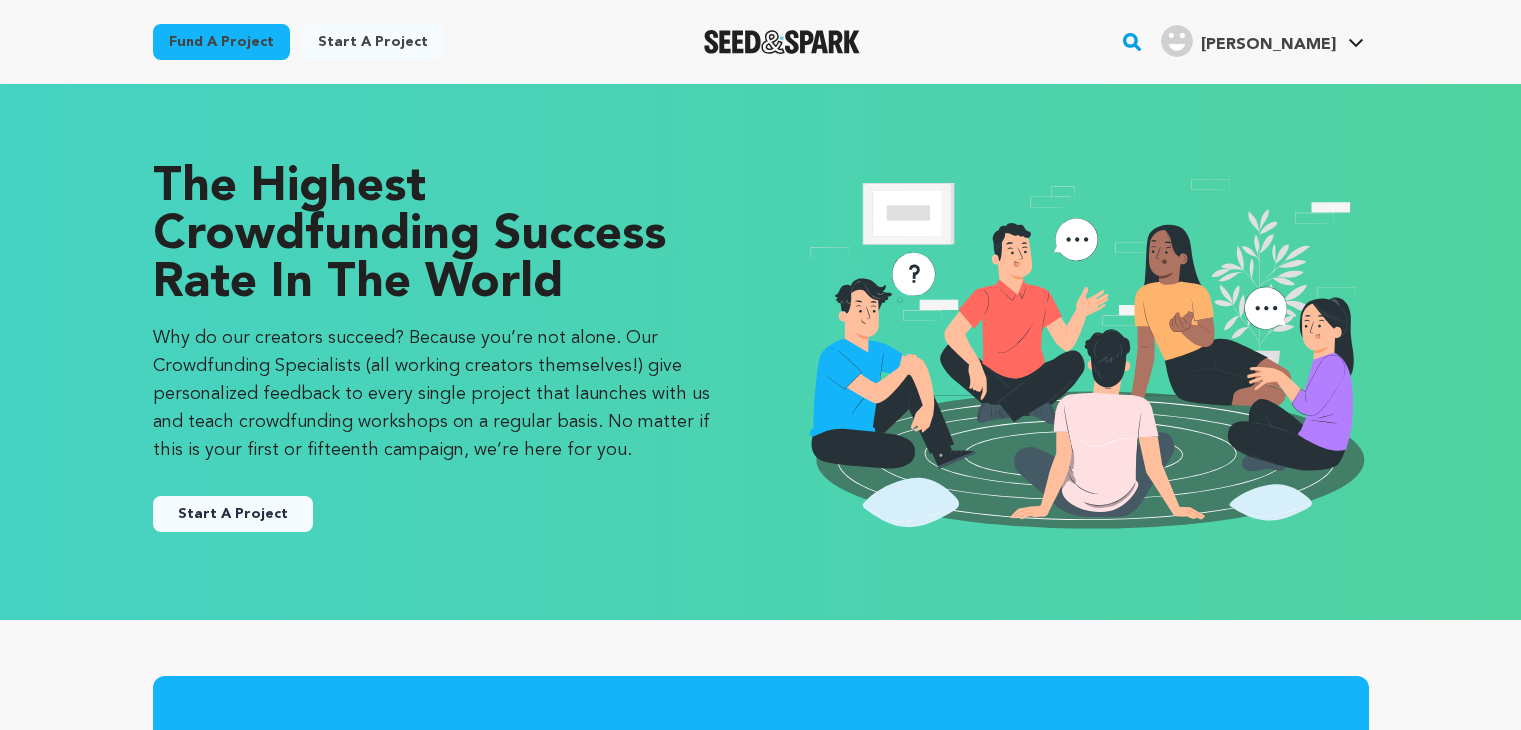 scroll, scrollTop: 0, scrollLeft: 0, axis: both 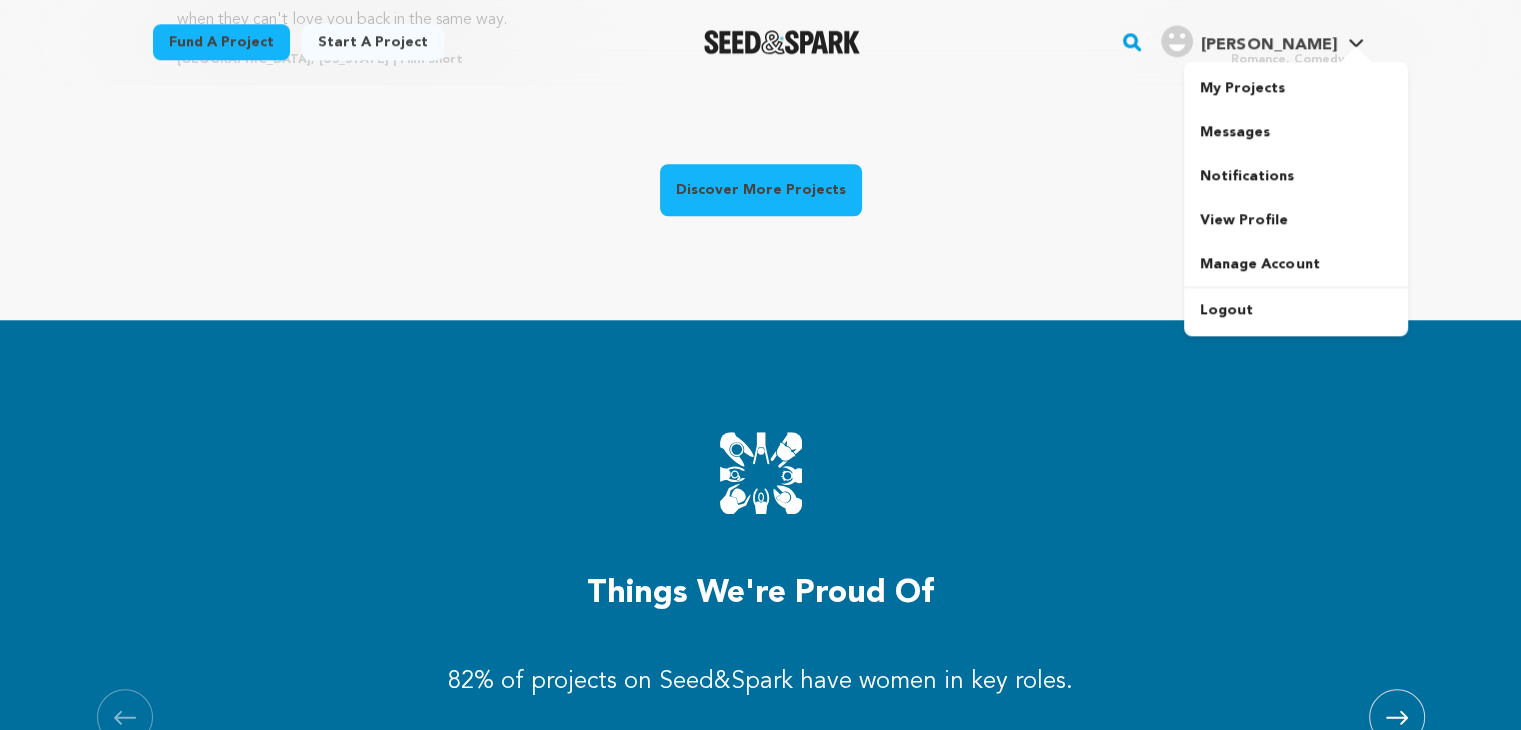 click on "[PERSON_NAME]" at bounding box center (1268, 45) 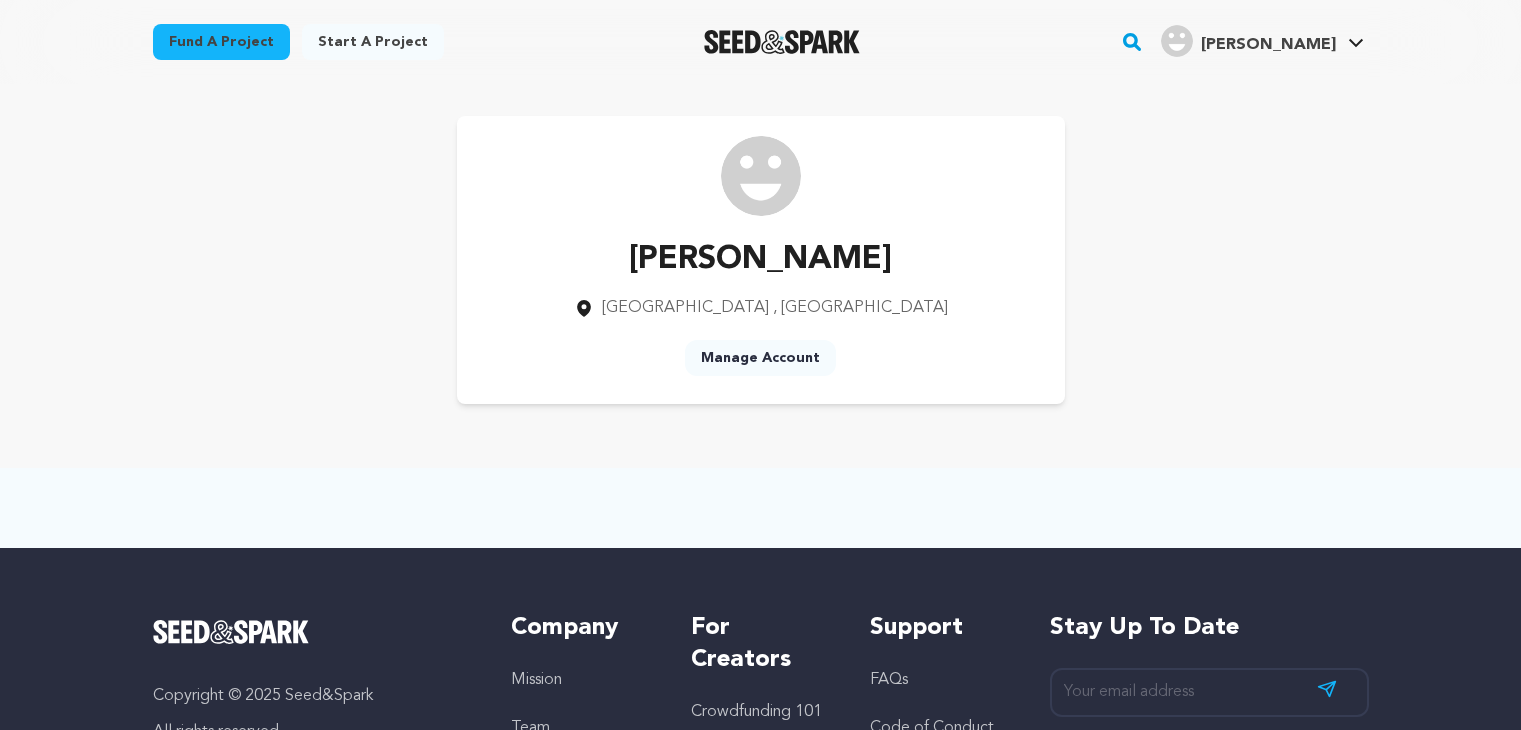 scroll, scrollTop: 0, scrollLeft: 0, axis: both 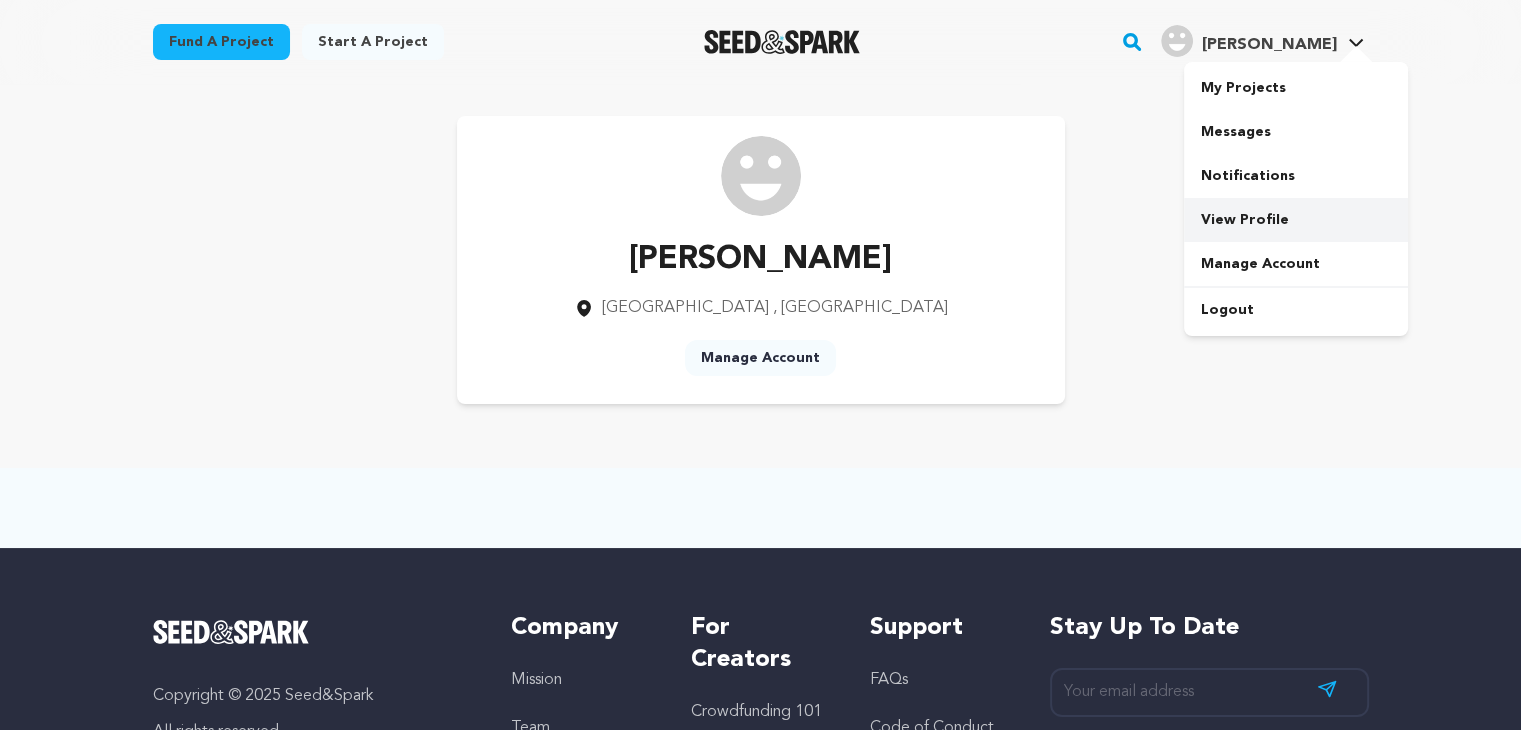 click on "View Profile" at bounding box center [1296, 220] 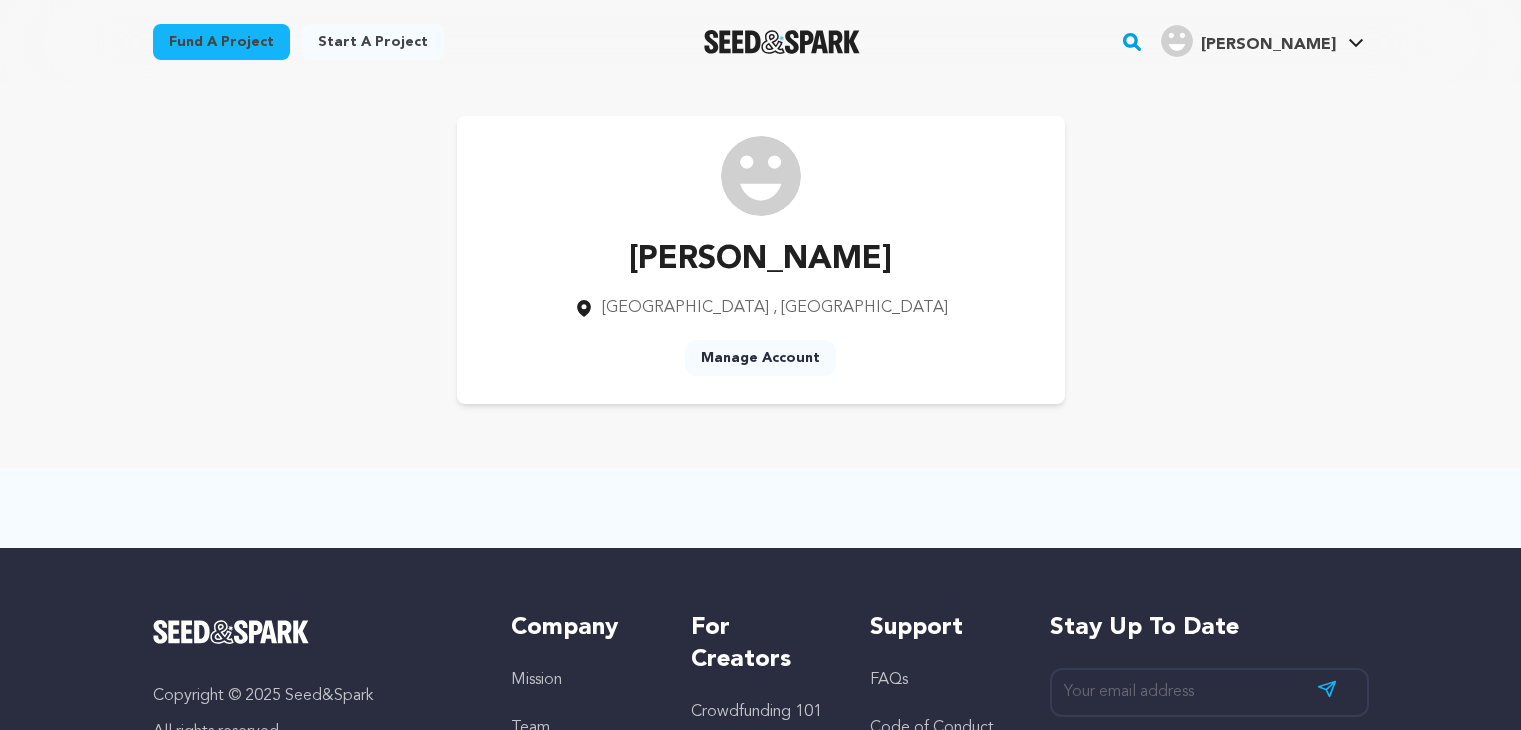 scroll, scrollTop: 0, scrollLeft: 0, axis: both 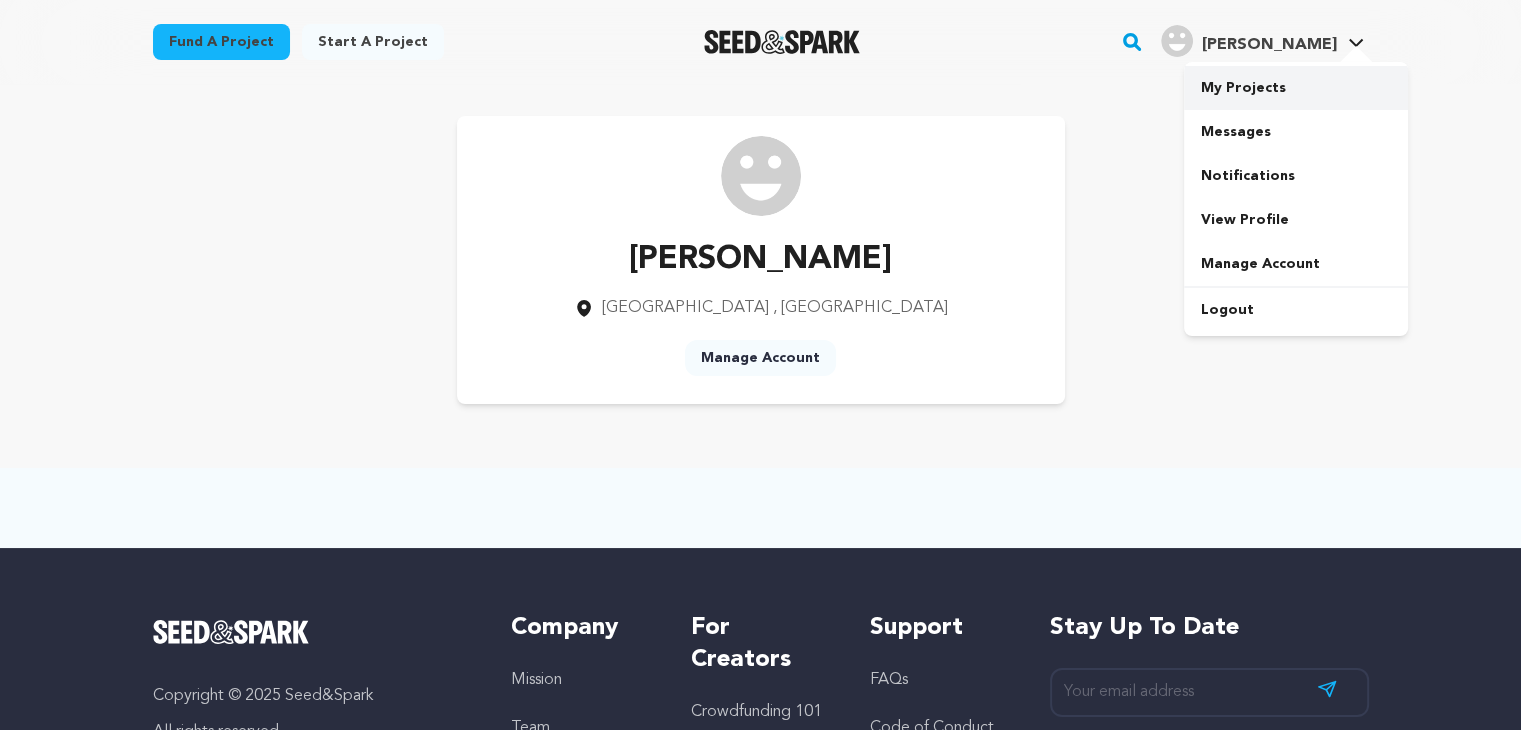 click on "My Projects" at bounding box center [1296, 88] 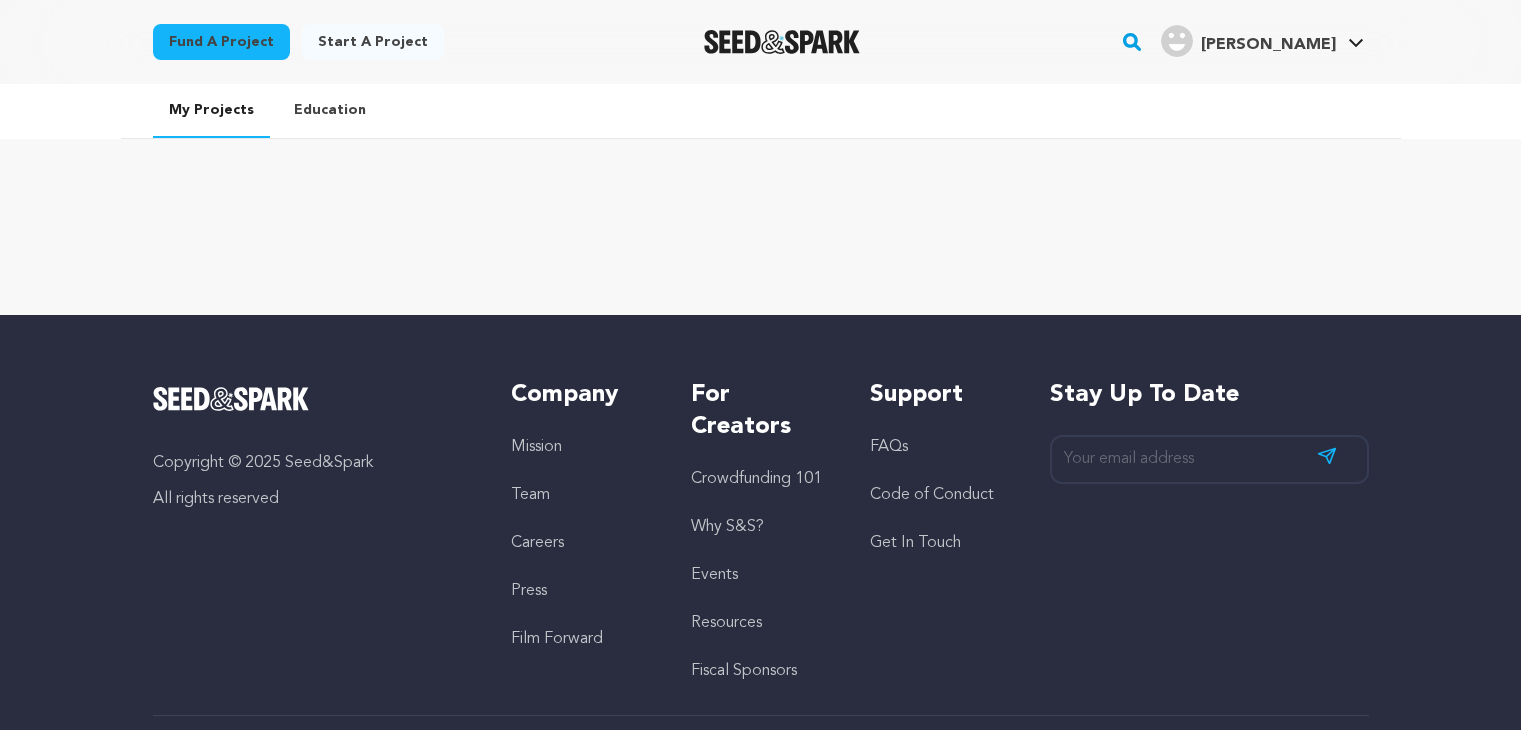 scroll, scrollTop: 0, scrollLeft: 0, axis: both 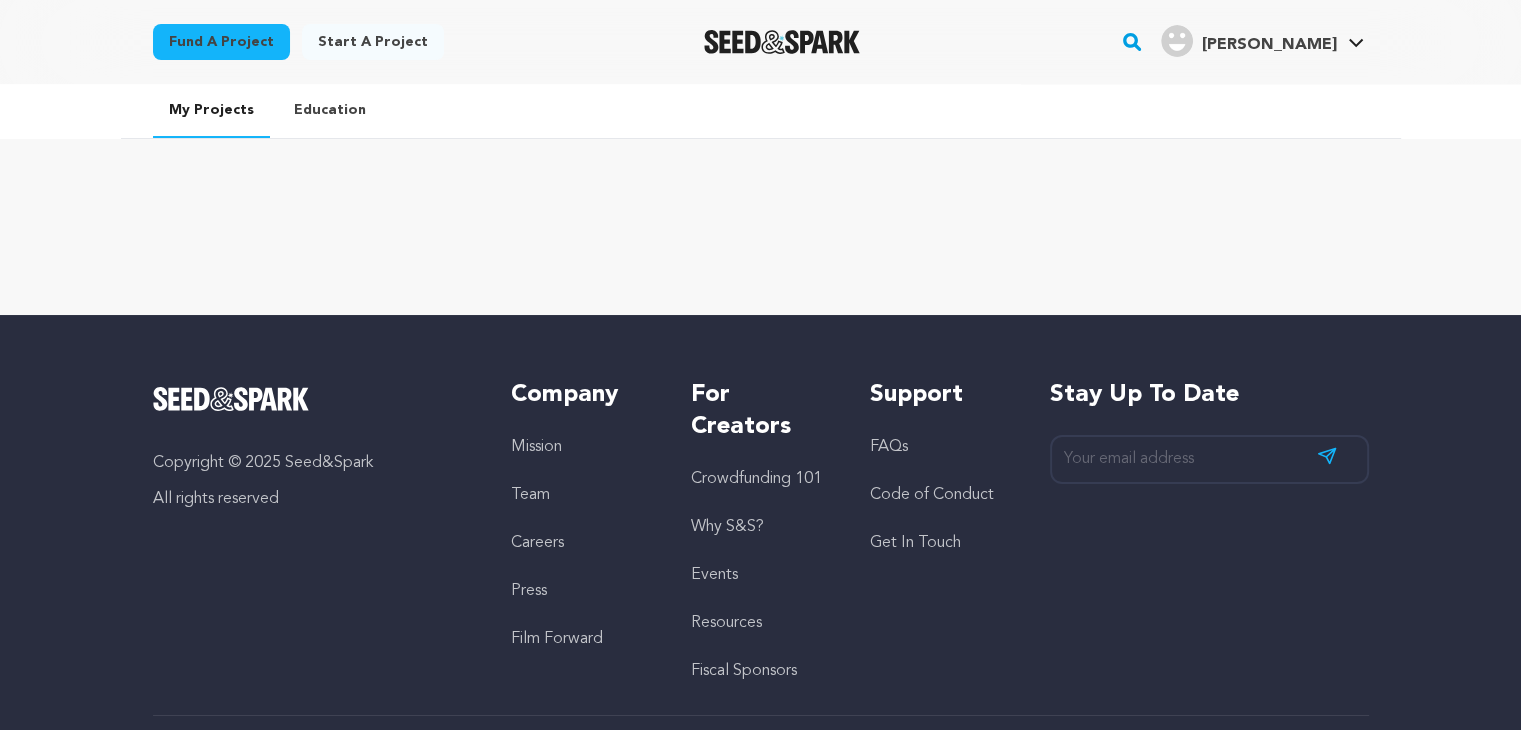 click on "Start a project" at bounding box center [373, 42] 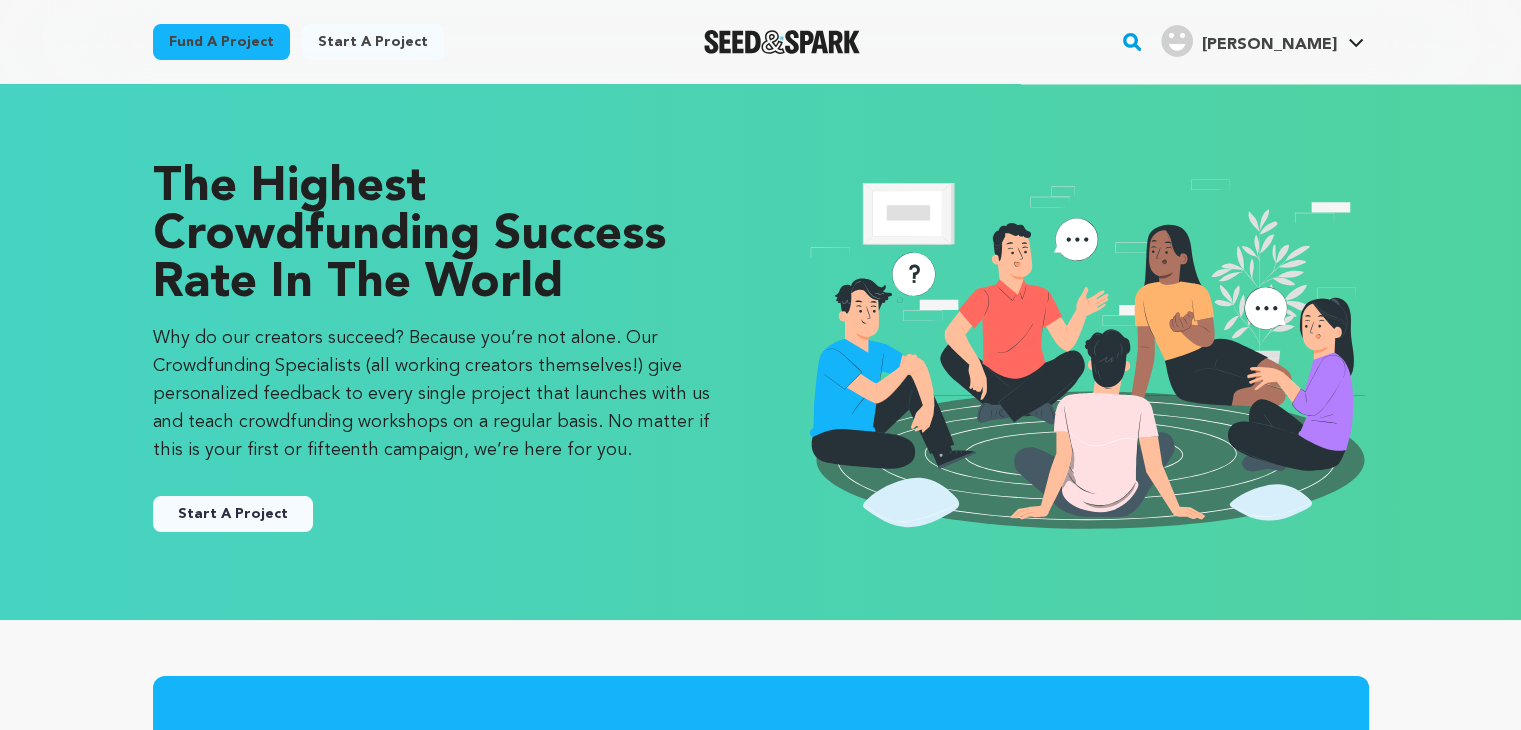 scroll, scrollTop: 638, scrollLeft: 0, axis: vertical 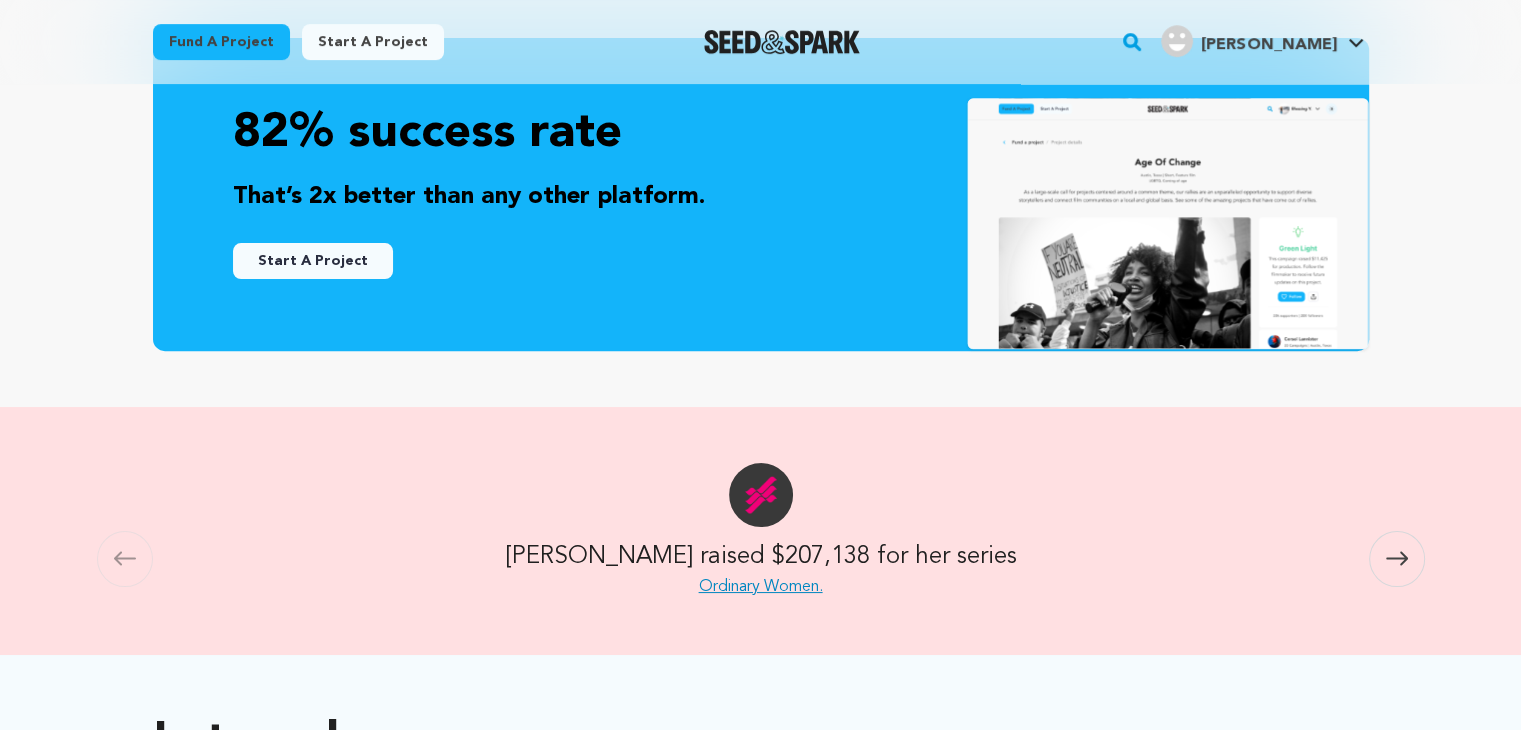 click on "[PERSON_NAME]" at bounding box center (1268, 45) 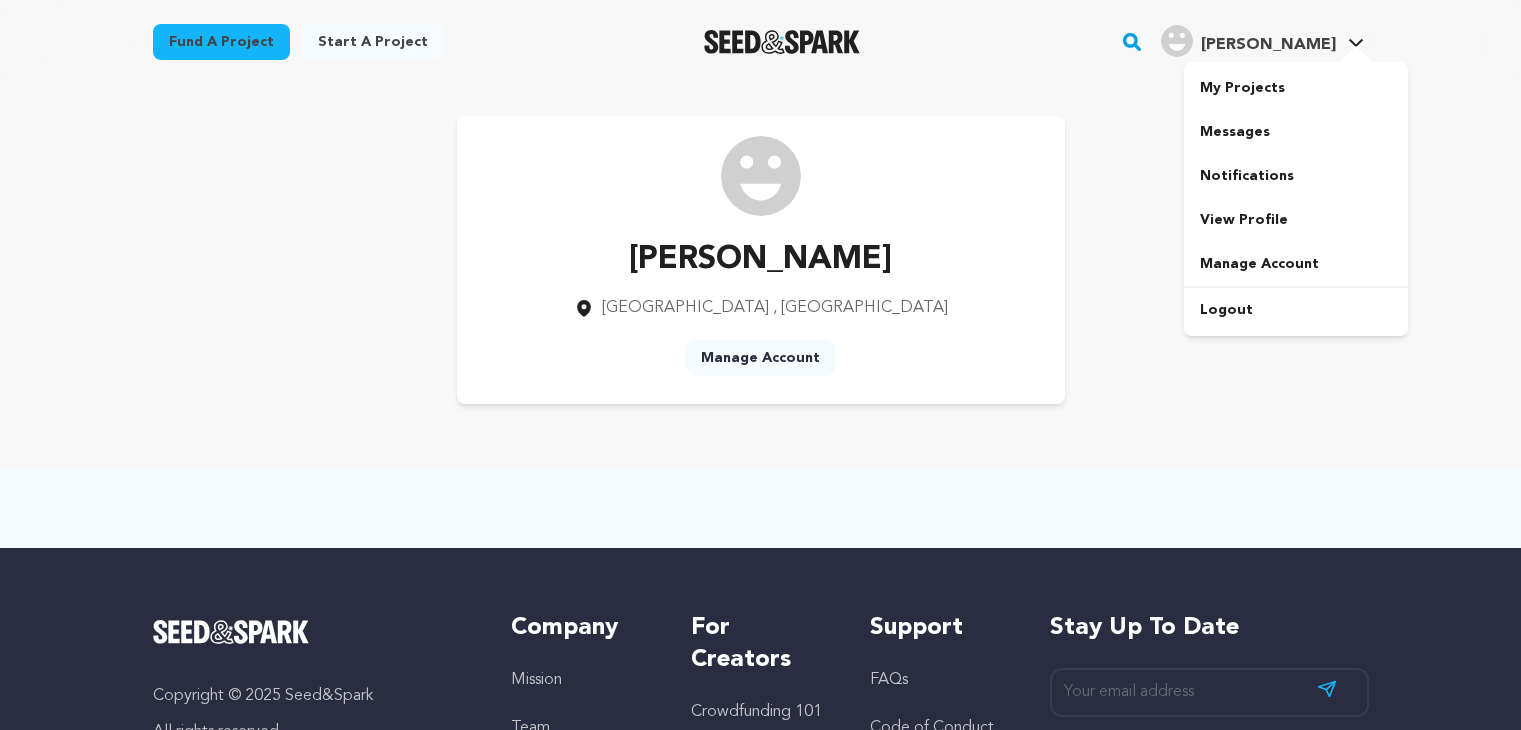 scroll, scrollTop: 0, scrollLeft: 0, axis: both 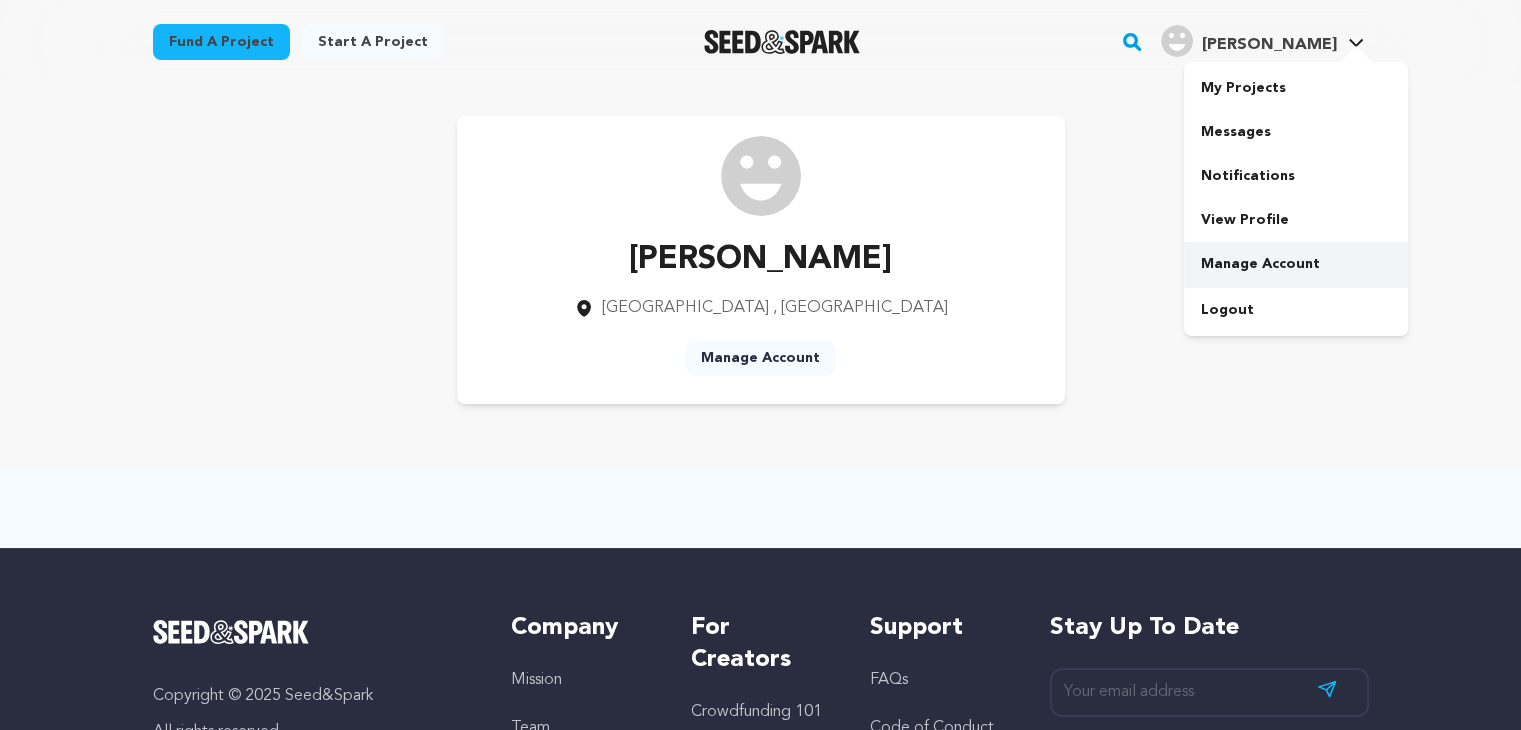 click on "Manage Account" at bounding box center (1296, 264) 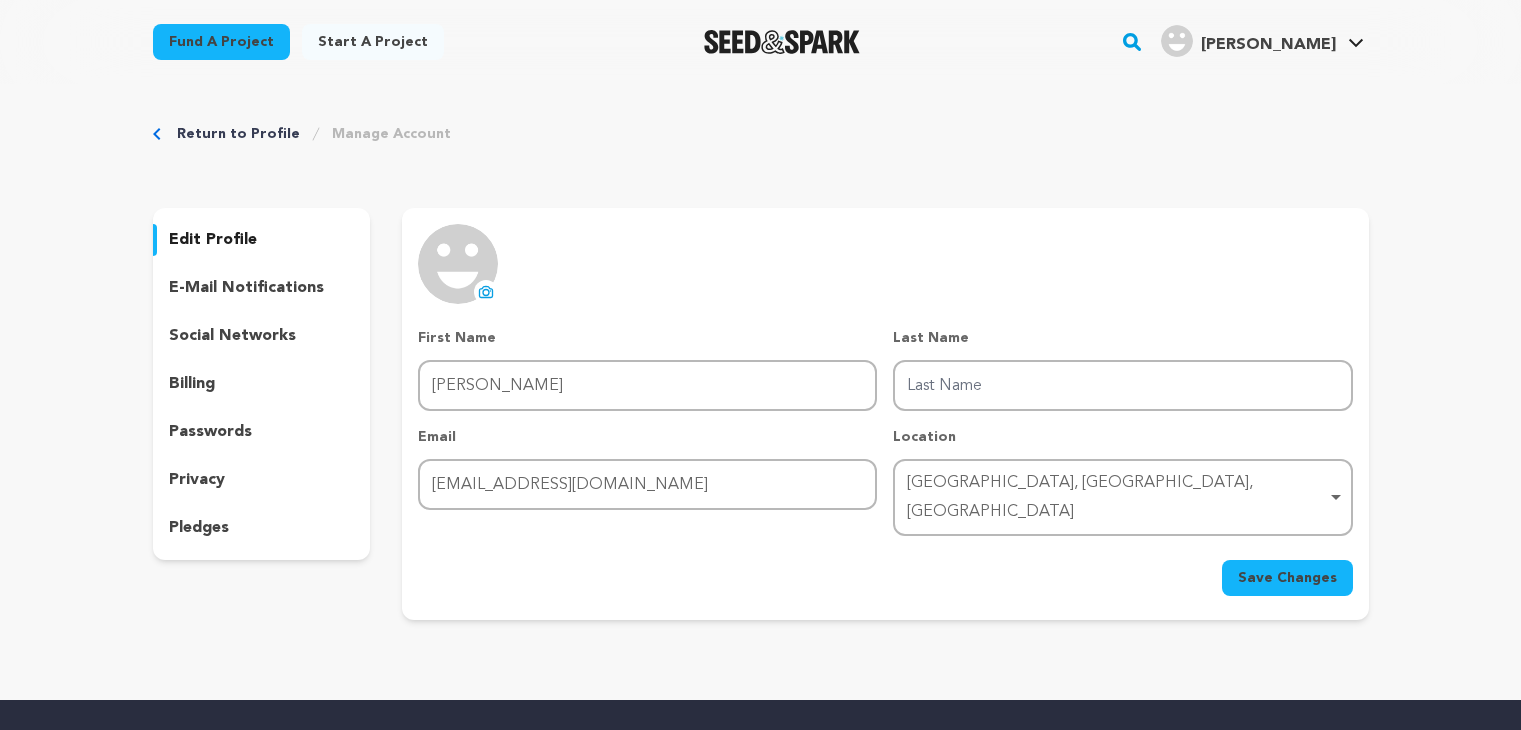 scroll, scrollTop: 0, scrollLeft: 0, axis: both 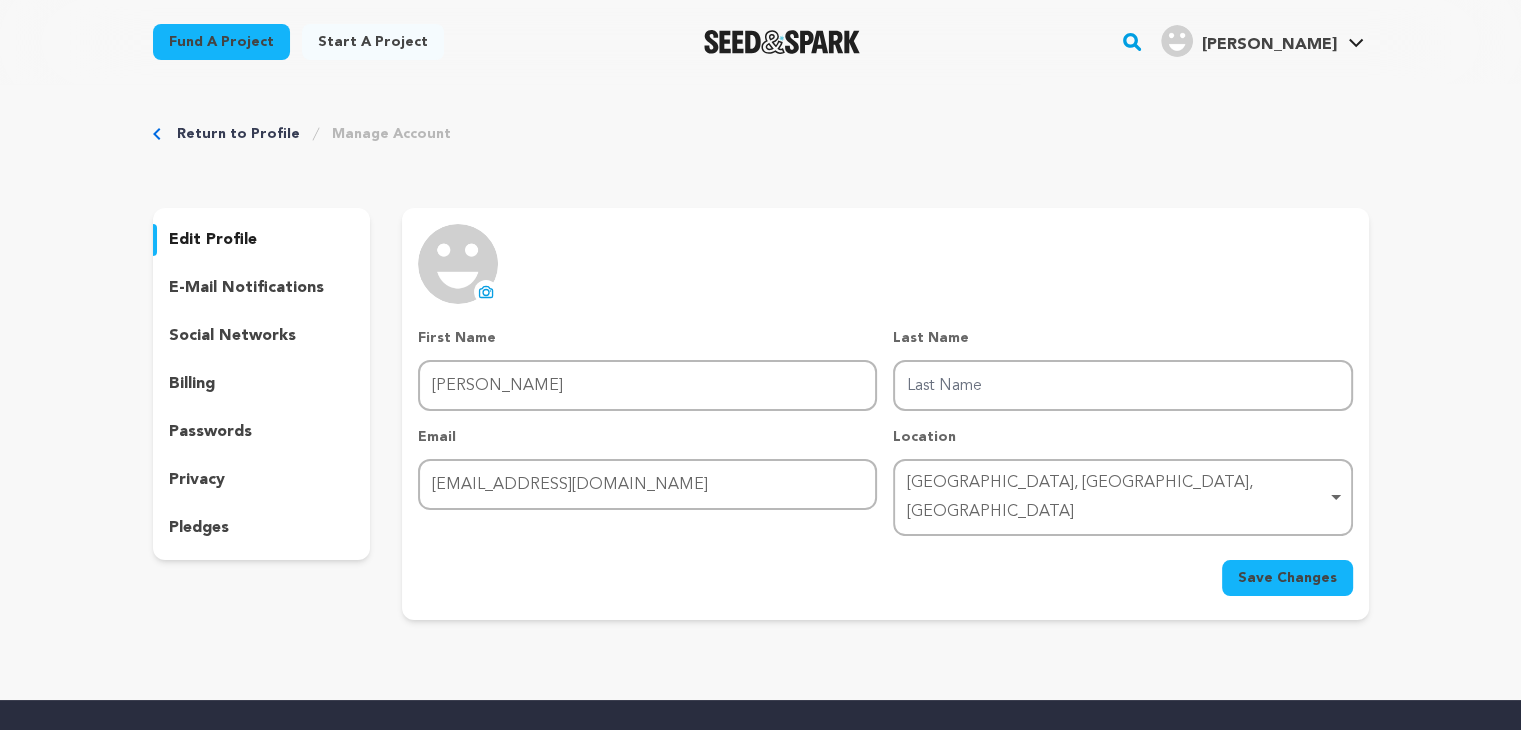 click on "edit profile" at bounding box center (213, 240) 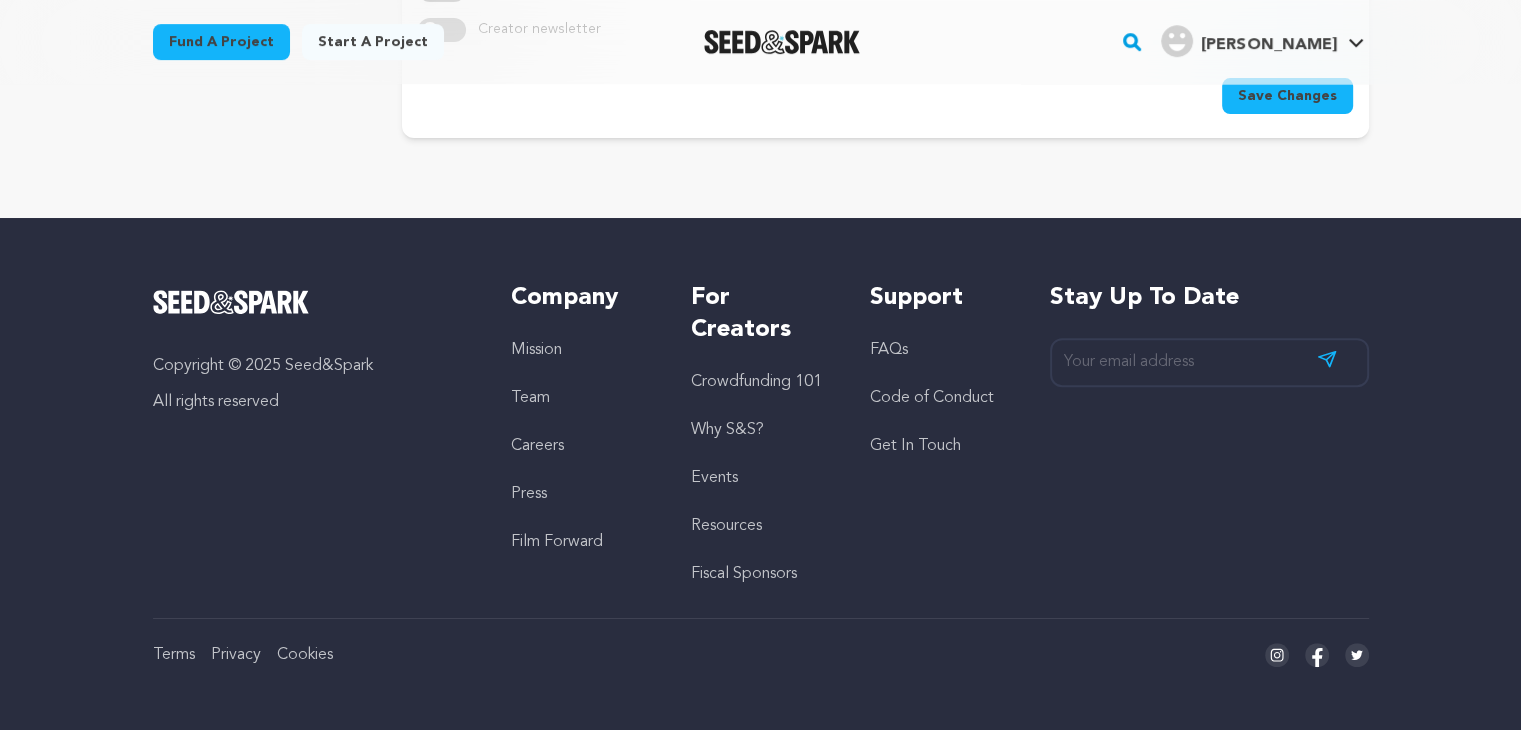 scroll, scrollTop: 148, scrollLeft: 0, axis: vertical 